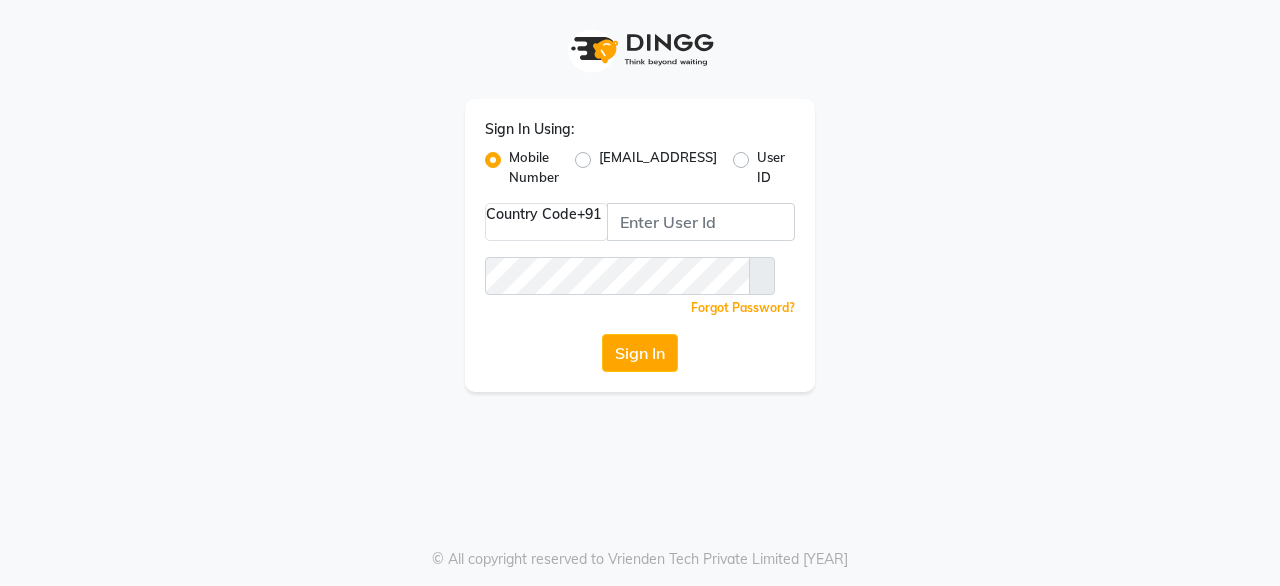 scroll, scrollTop: 0, scrollLeft: 0, axis: both 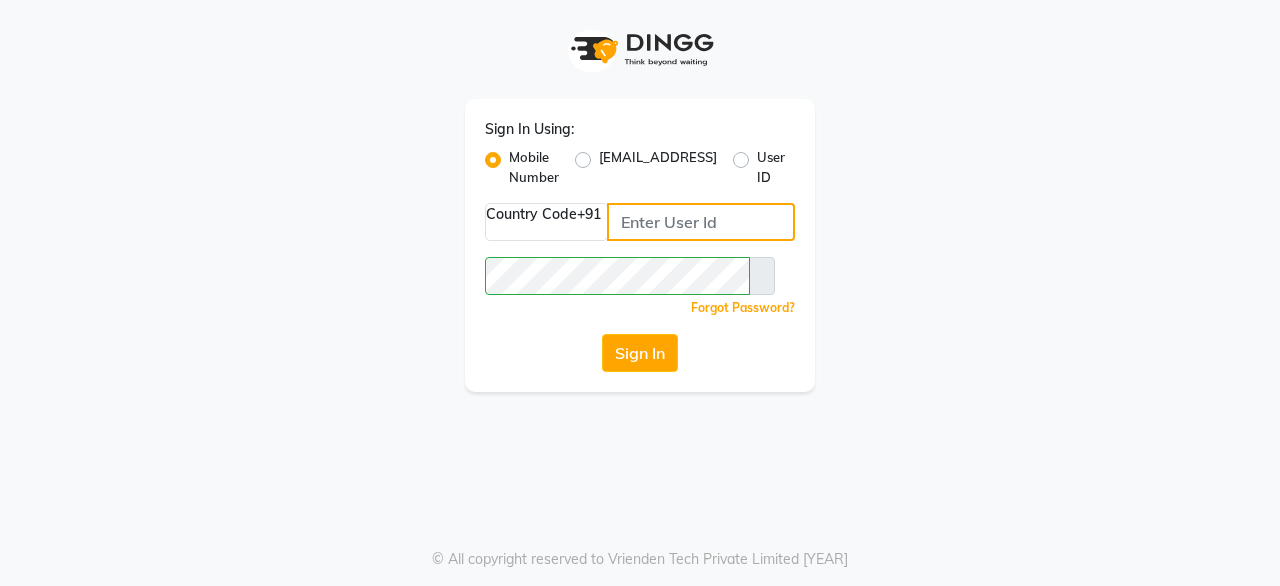 click at bounding box center (701, 222) 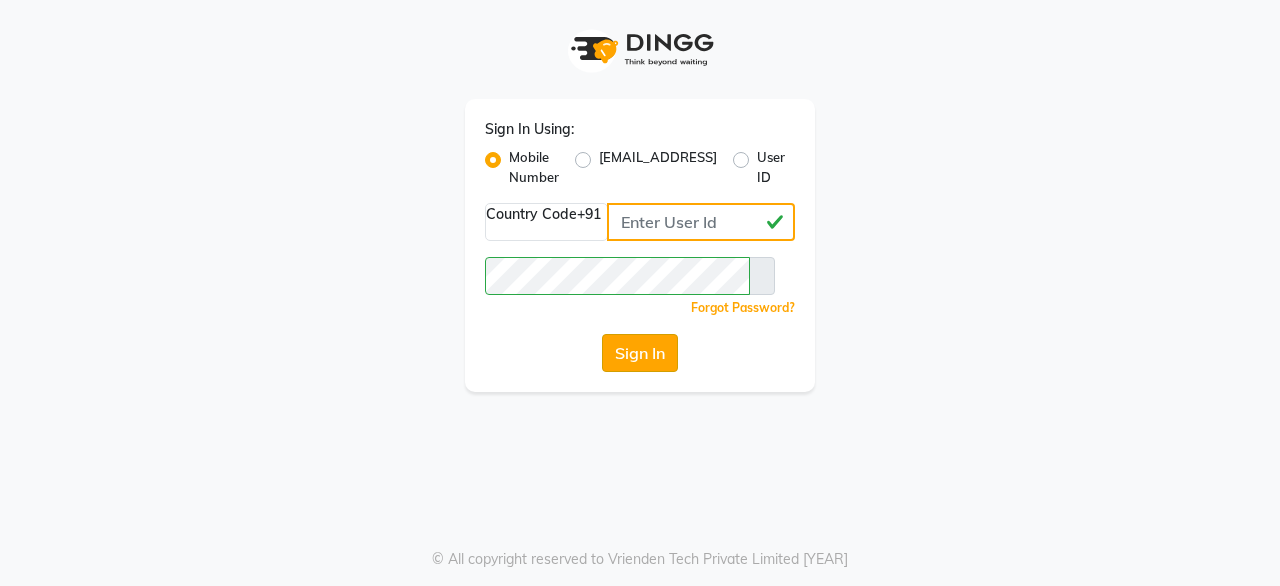 type on "8792223489" 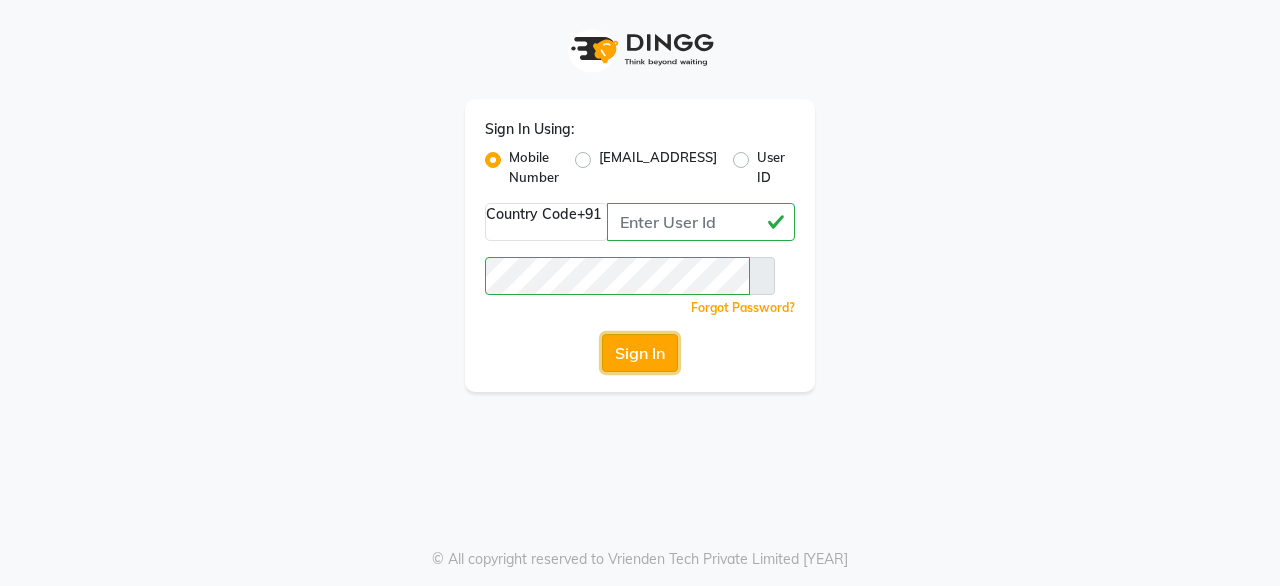click on "Sign In" at bounding box center (640, 353) 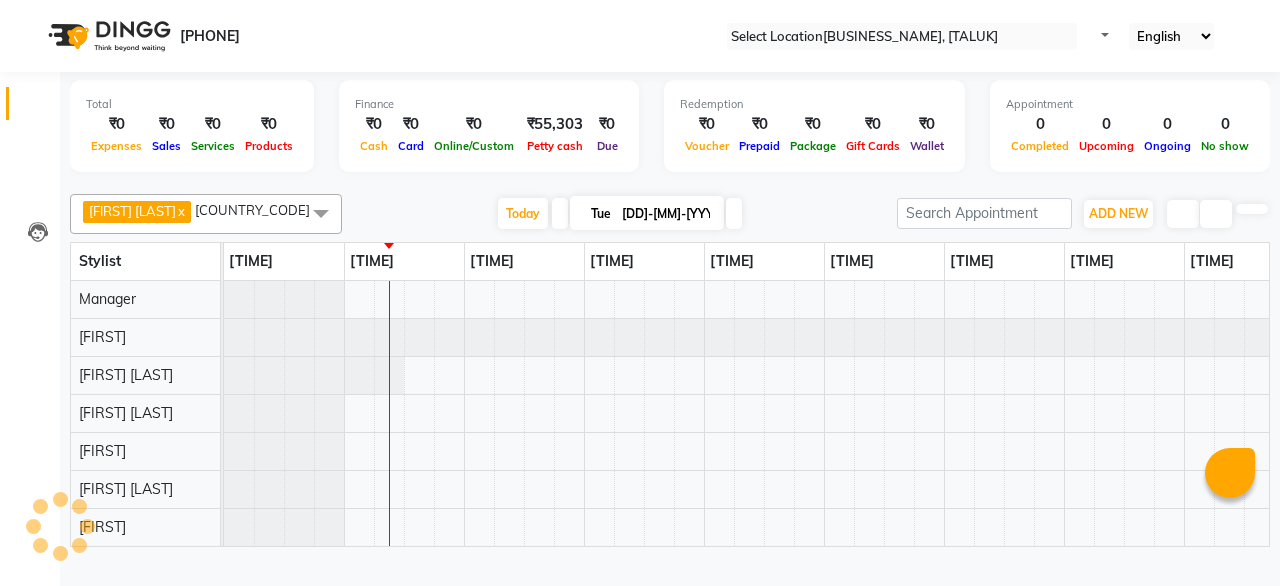 scroll, scrollTop: 0, scrollLeft: 0, axis: both 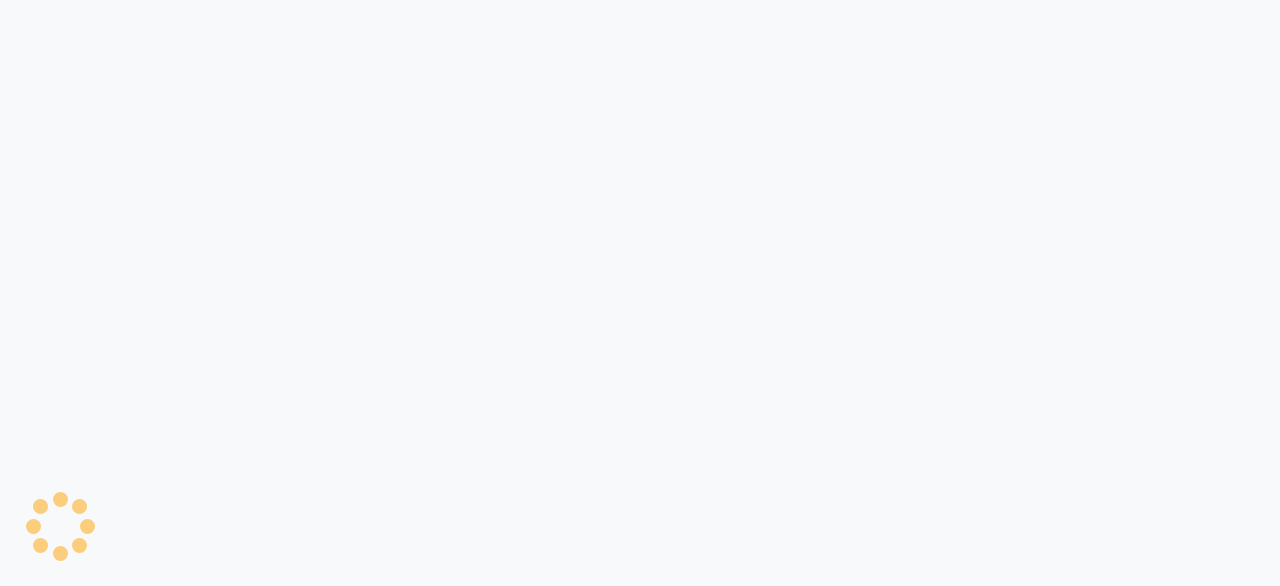 click at bounding box center [640, 293] 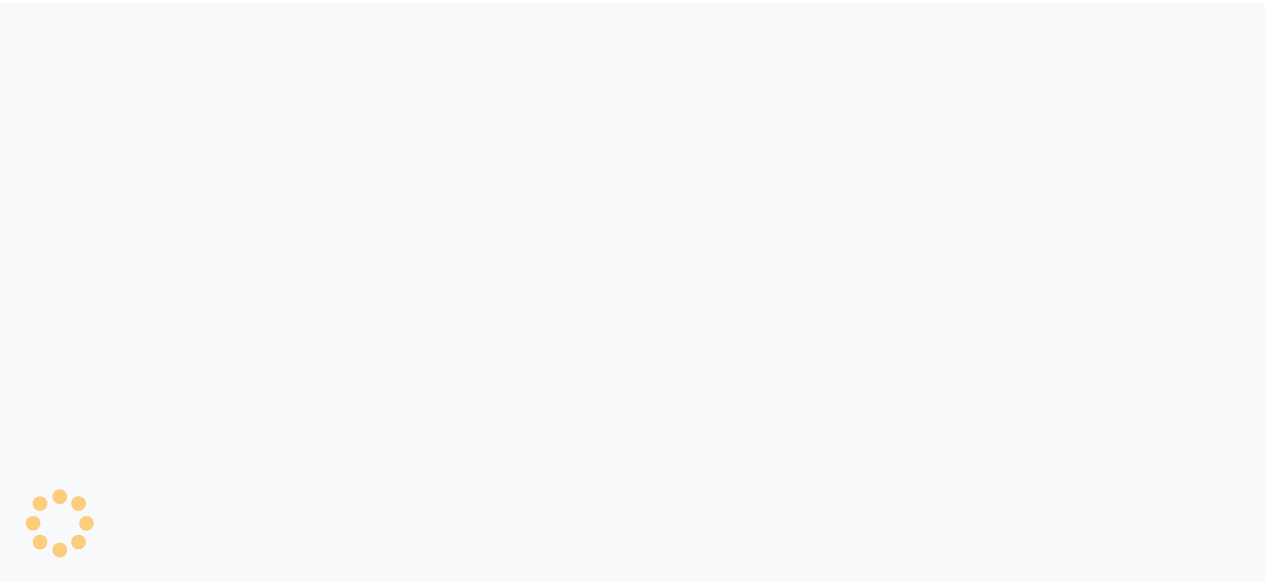 scroll, scrollTop: 0, scrollLeft: 0, axis: both 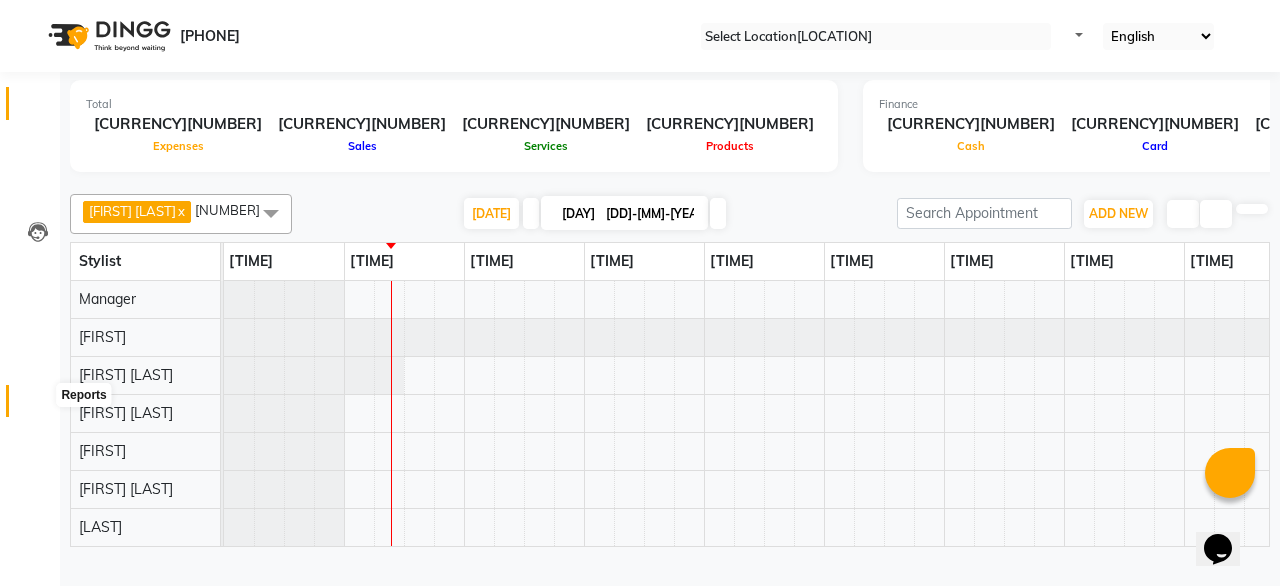click at bounding box center (38, 406) 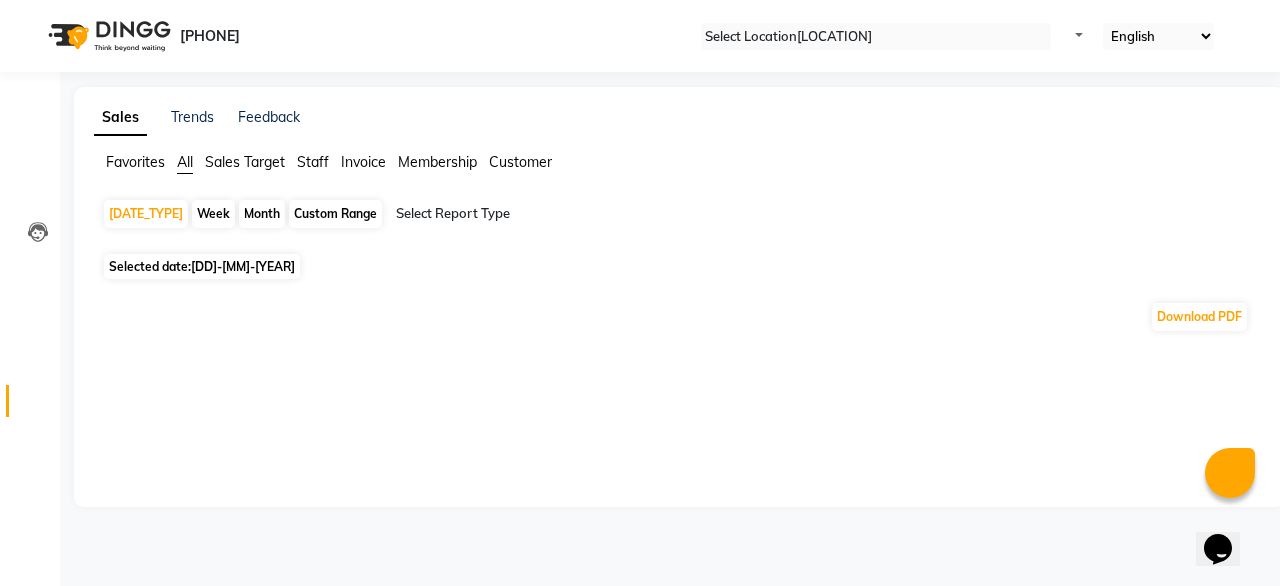 click on "Month" at bounding box center (262, 214) 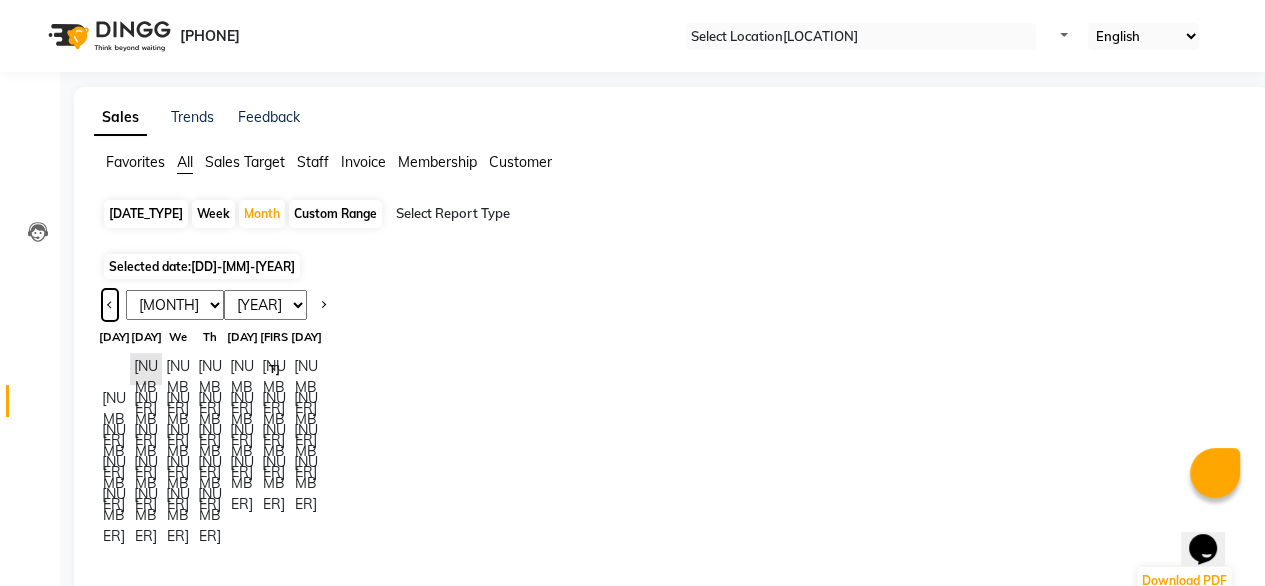 click at bounding box center [110, 305] 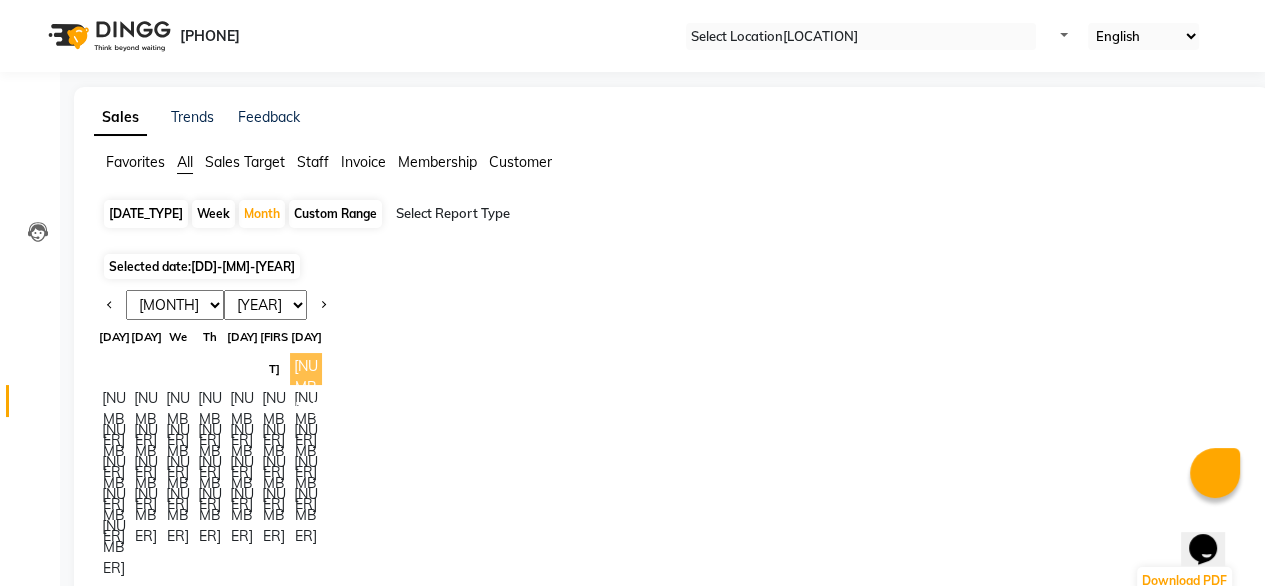 click on "1" at bounding box center (306, 369) 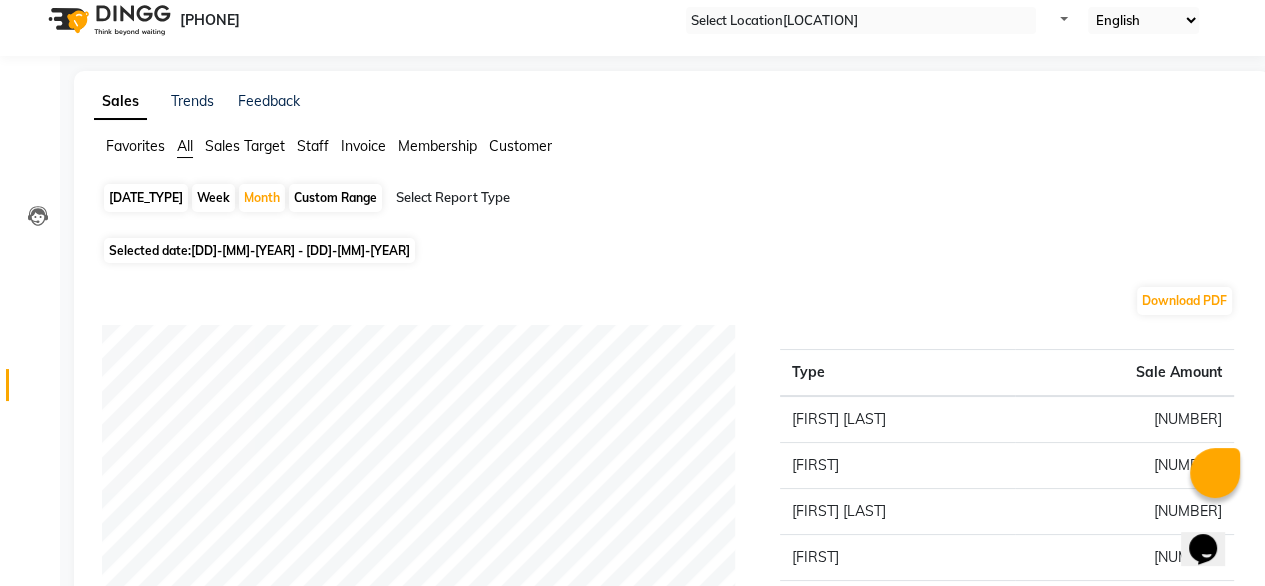 scroll, scrollTop: 0, scrollLeft: 0, axis: both 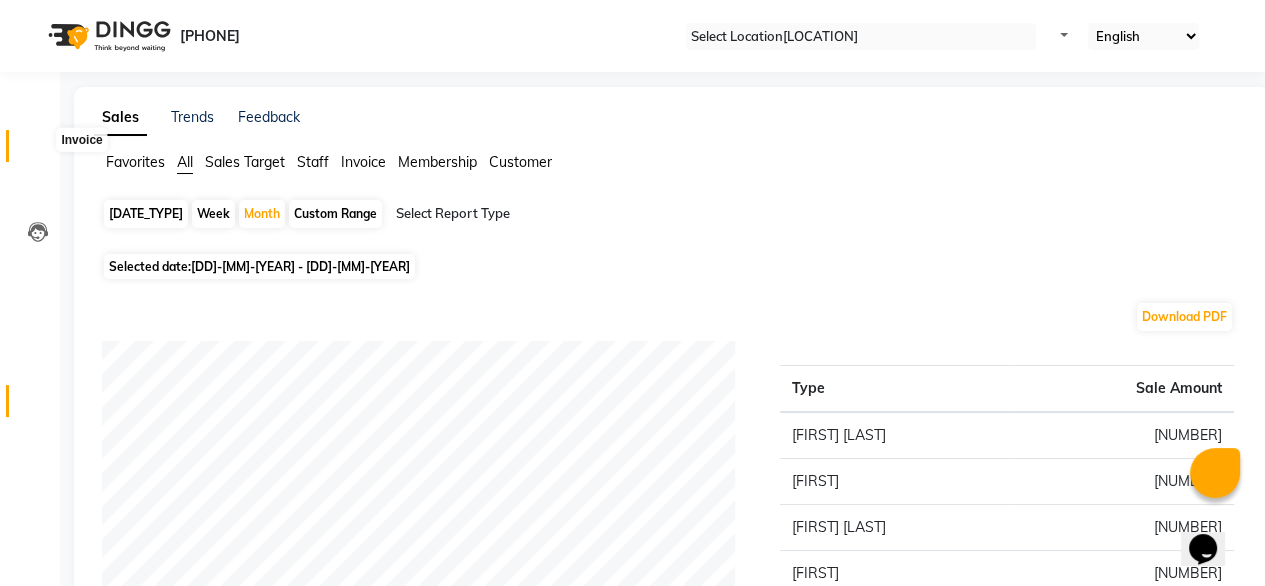 click at bounding box center (38, 151) 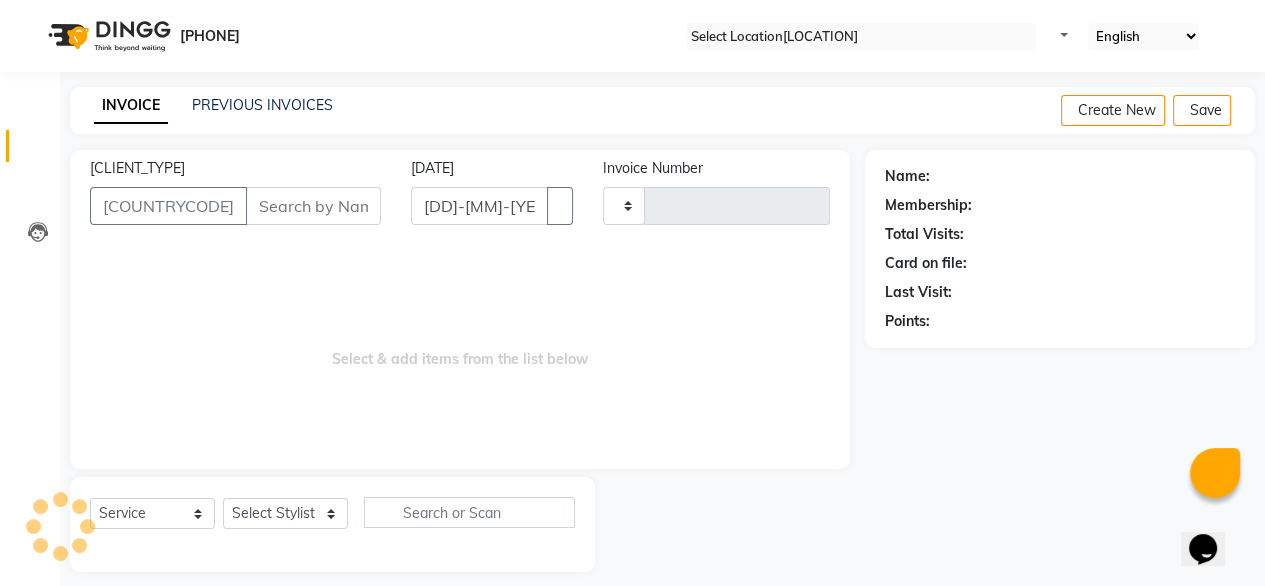 scroll, scrollTop: 16, scrollLeft: 0, axis: vertical 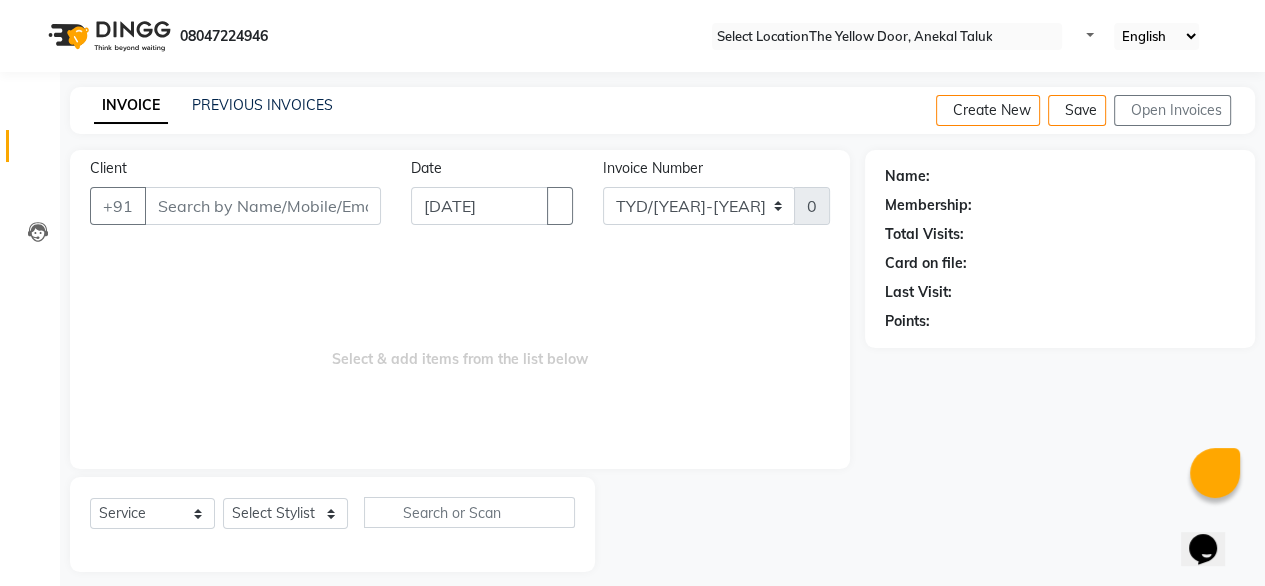 click on "Client +91 [DATE] [INVOICE_NUMBER] [INVOICE_NUMBER]  Select & add items from the list below  Select  Service  Product  Membership  Package Voucher Prepaid Gift Card  Select Stylist [NAME] [NAME] [NAME] [NAME] [NAME] [NAME] [NAME] [NAME] [NAME] [NAME]" at bounding box center (460, 361) 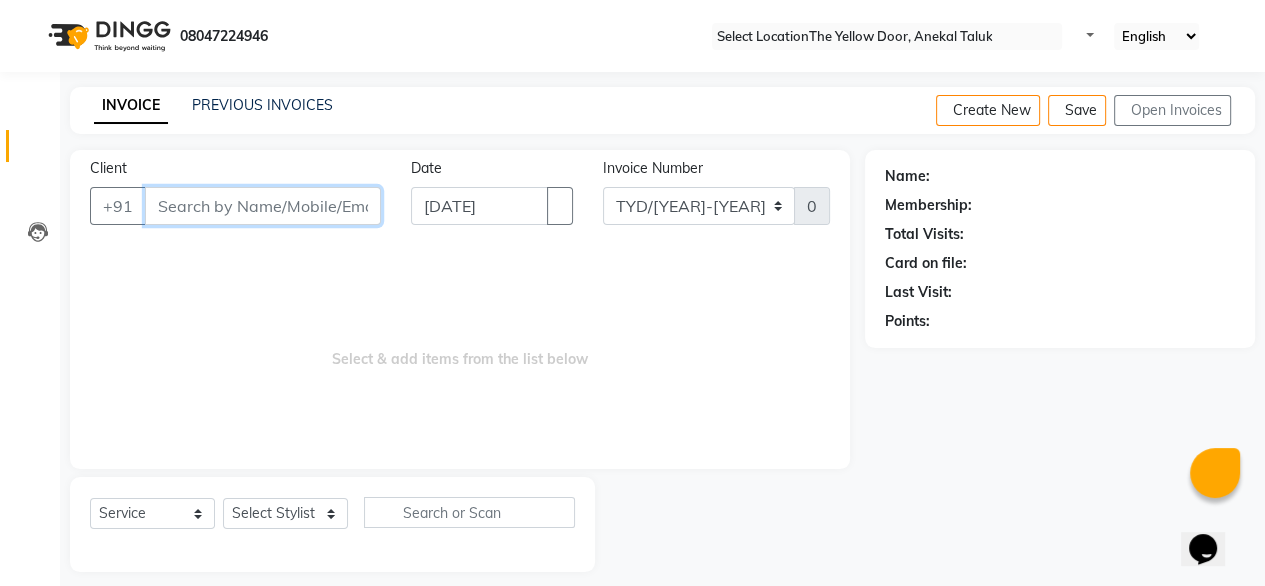 click on "Client" at bounding box center (263, 206) 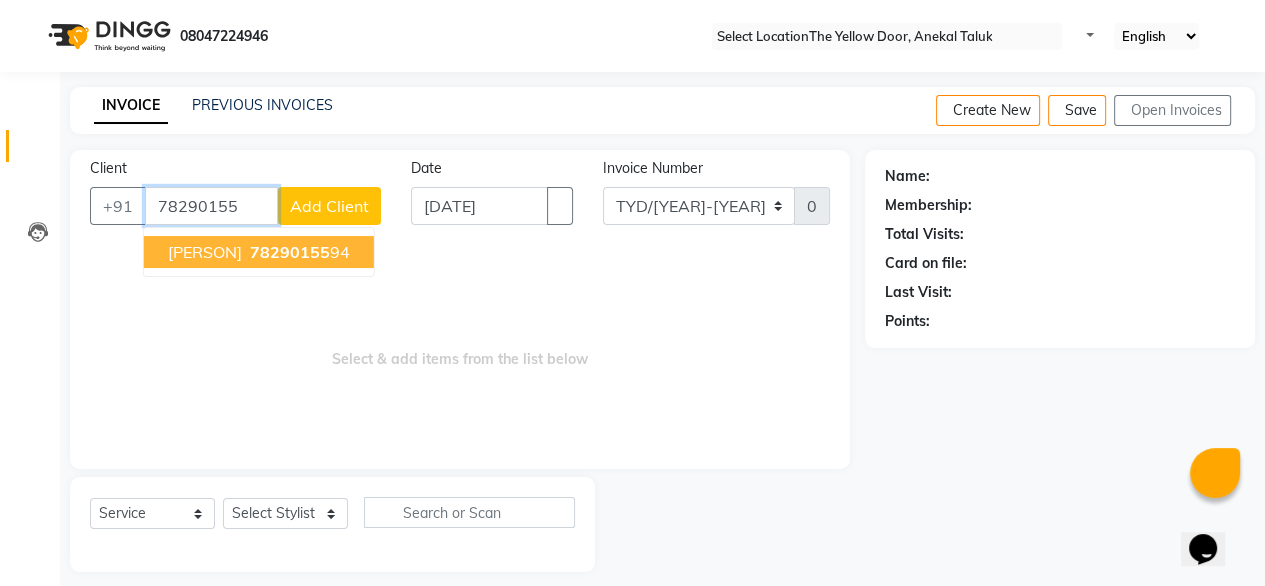 click on "[PERSON] [PHONE]" at bounding box center [259, 252] 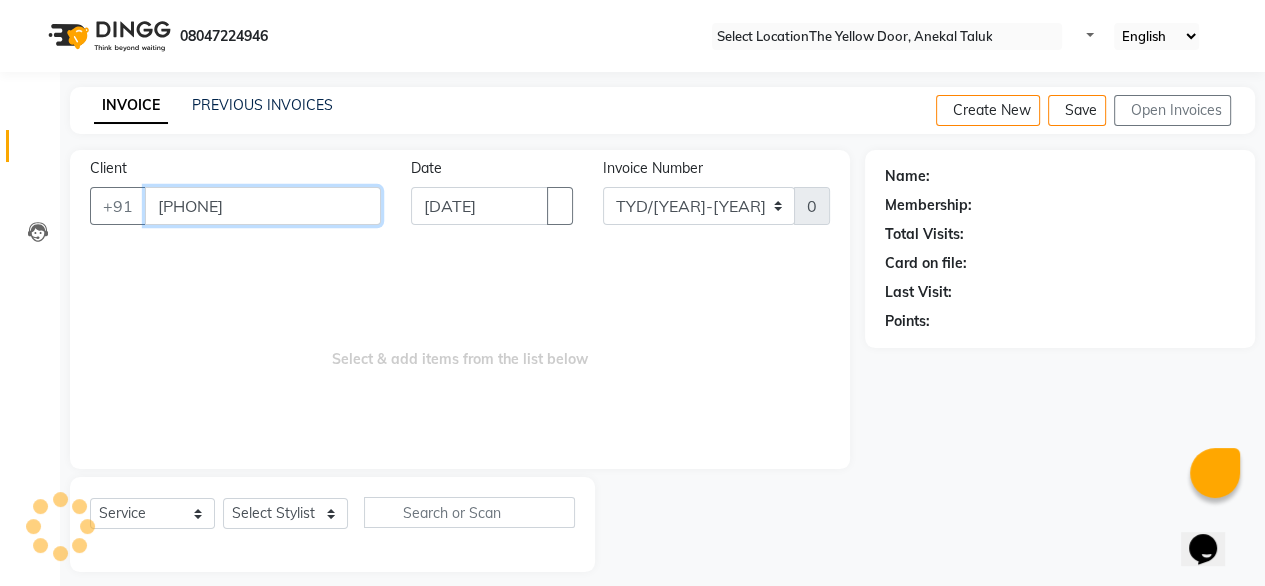 type on "[PHONE]" 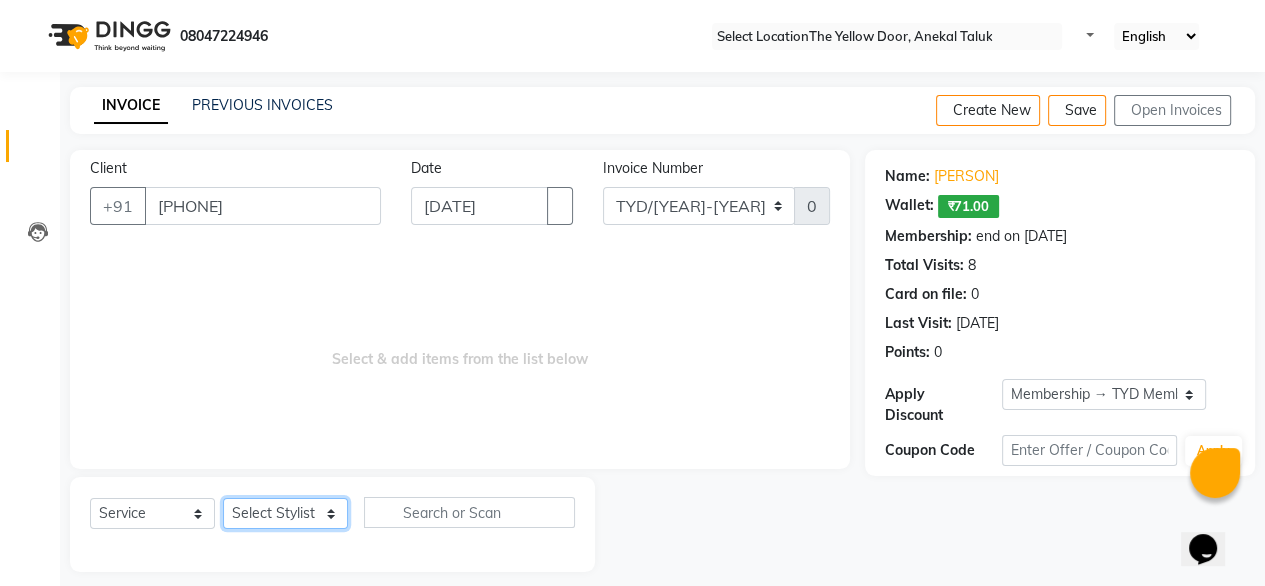 click on "Select Stylist [PERSON] [PERSON] [PERSON] [PERSON] [PERSON] [PERSON] [PERSON] [PERSON] [PERSON] [PERSON] [PERSON]" at bounding box center [285, 513] 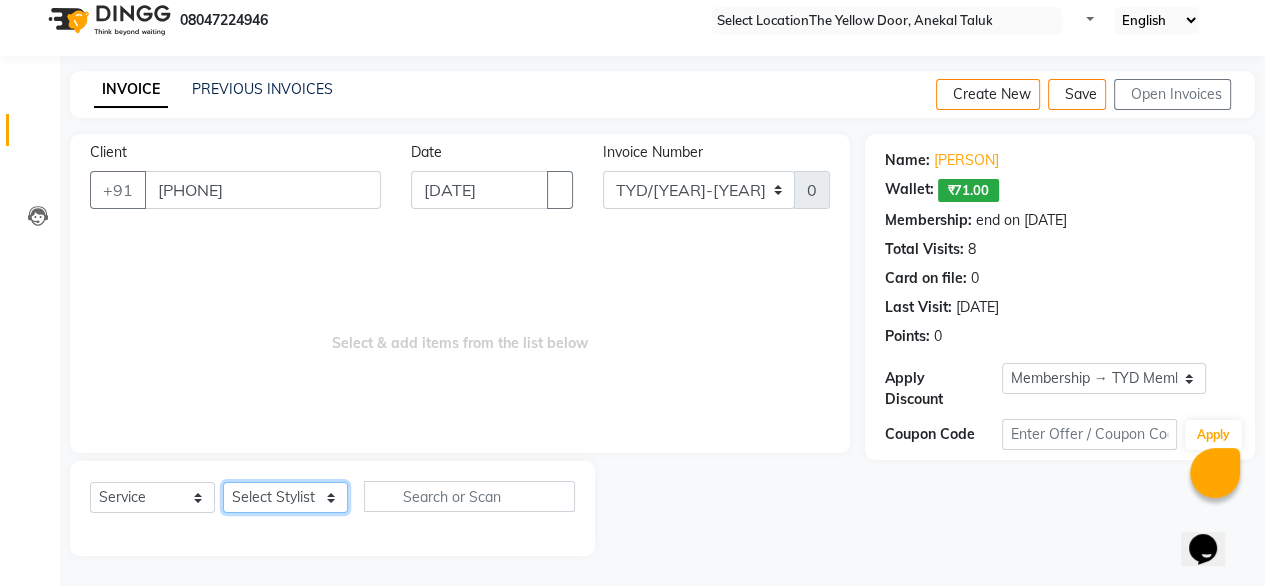 drag, startPoint x: 280, startPoint y: 507, endPoint x: 284, endPoint y: 442, distance: 65.12296 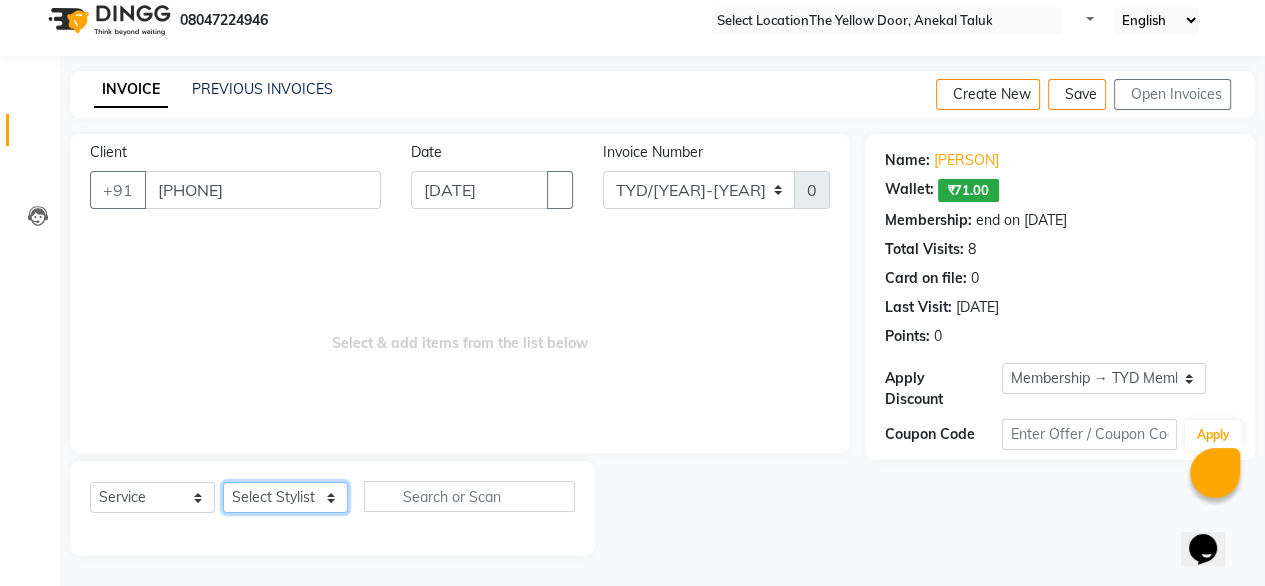 click on "Client +91 [PHONE] Date 01-07-2025 Invoice Number TYD/2025-26 V/2025-26 01444 Select & add items from the list below Select Service Product Membership Package Voucher Prepaid Gift Card Select Stylist [PERSON] [PERSON] [PERSON] [PERSON] Housekeeping [PERSON] Manager [PERSON] [PERSON] [PERSON] [PERSON] [PERSON]" at bounding box center (460, 345) 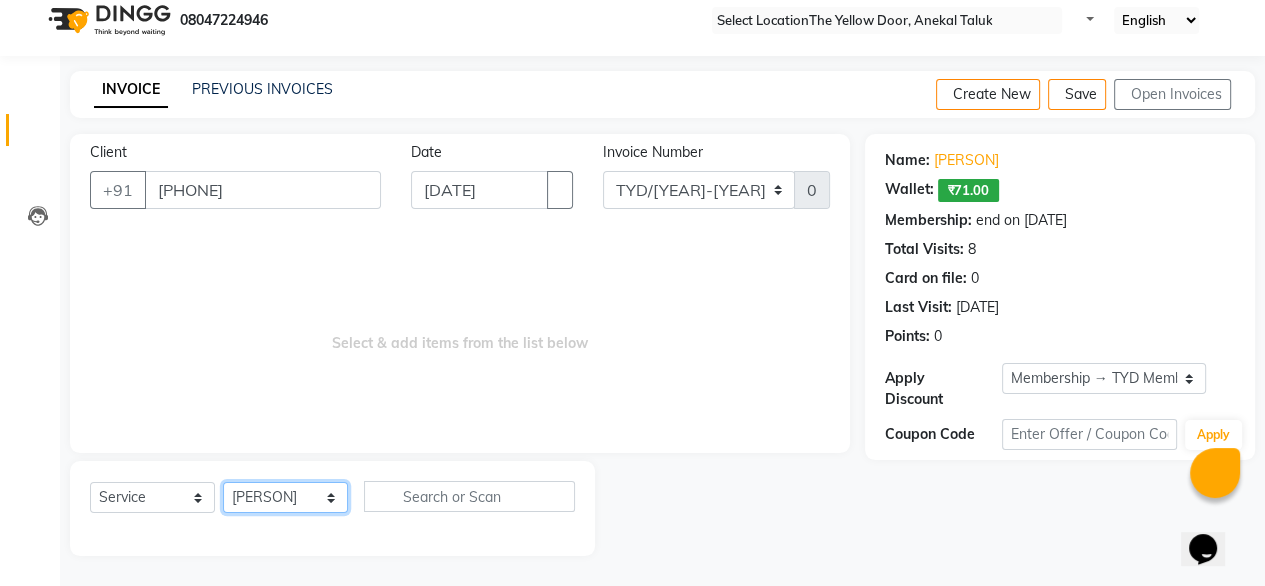 click on "Select Stylist [PERSON] [PERSON] [PERSON] [PERSON] [PERSON] [PERSON] [PERSON] [PERSON] [PERSON] [PERSON] [PERSON]" at bounding box center [285, 497] 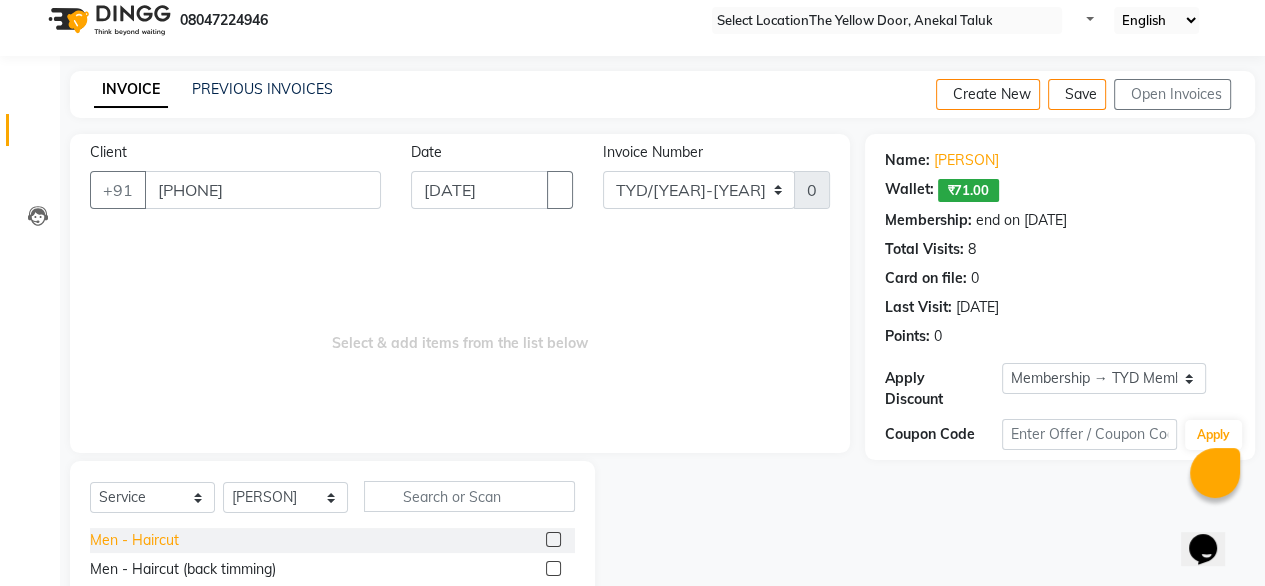 click on "Men - Haircut" at bounding box center [134, 540] 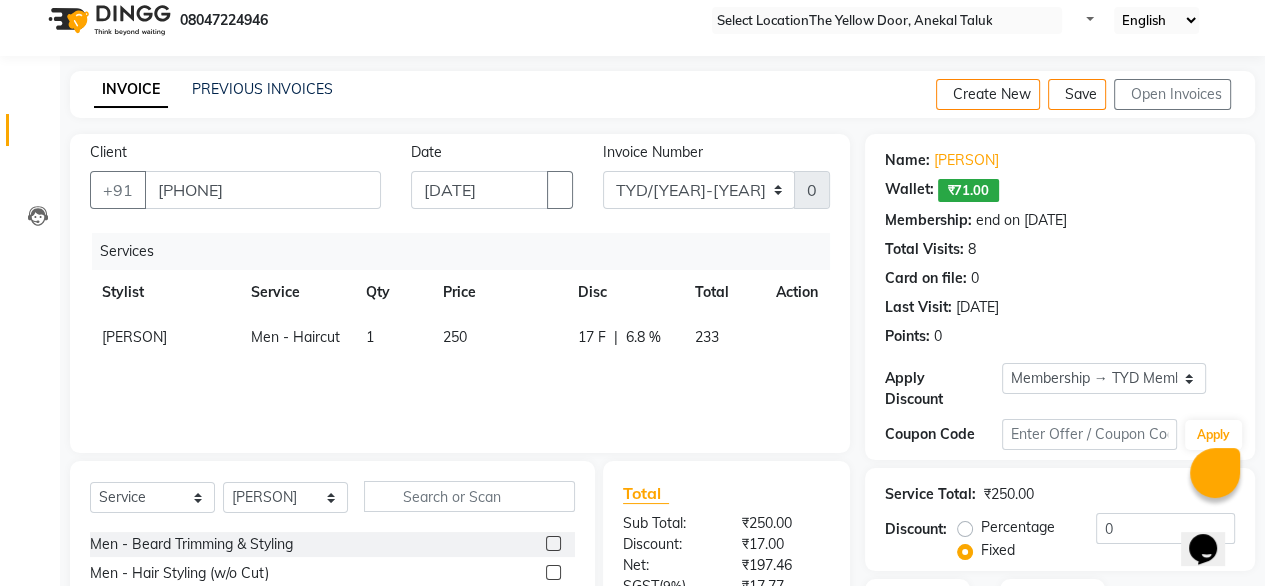 scroll, scrollTop: 230, scrollLeft: 0, axis: vertical 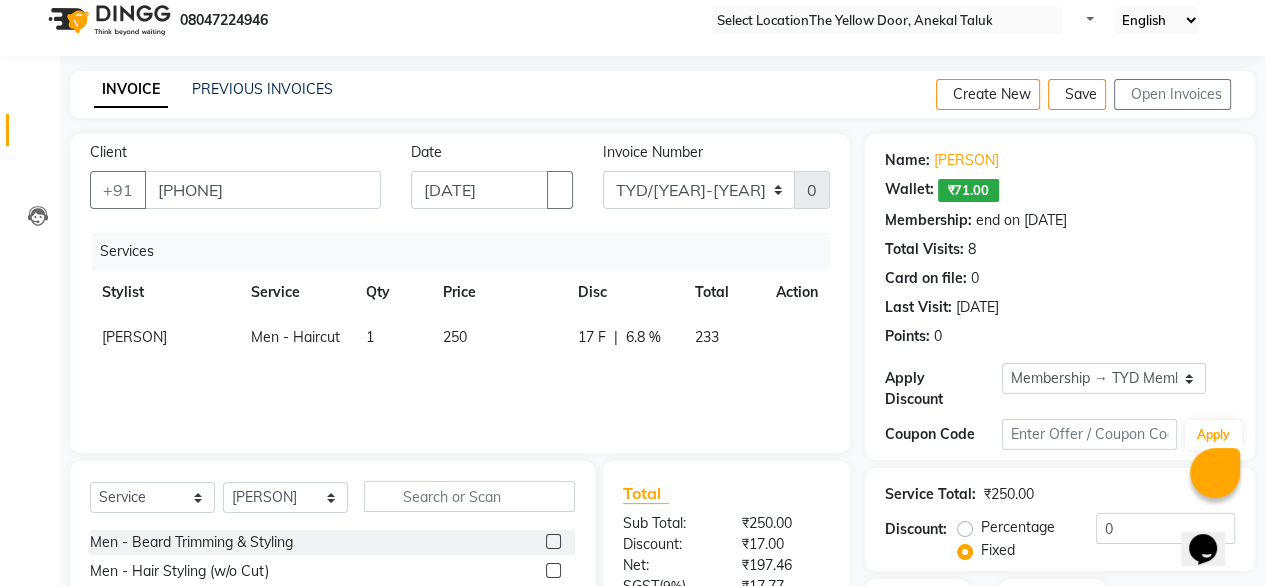 click on "Men - Beard Trimming & Styling" at bounding box center [134, 310] 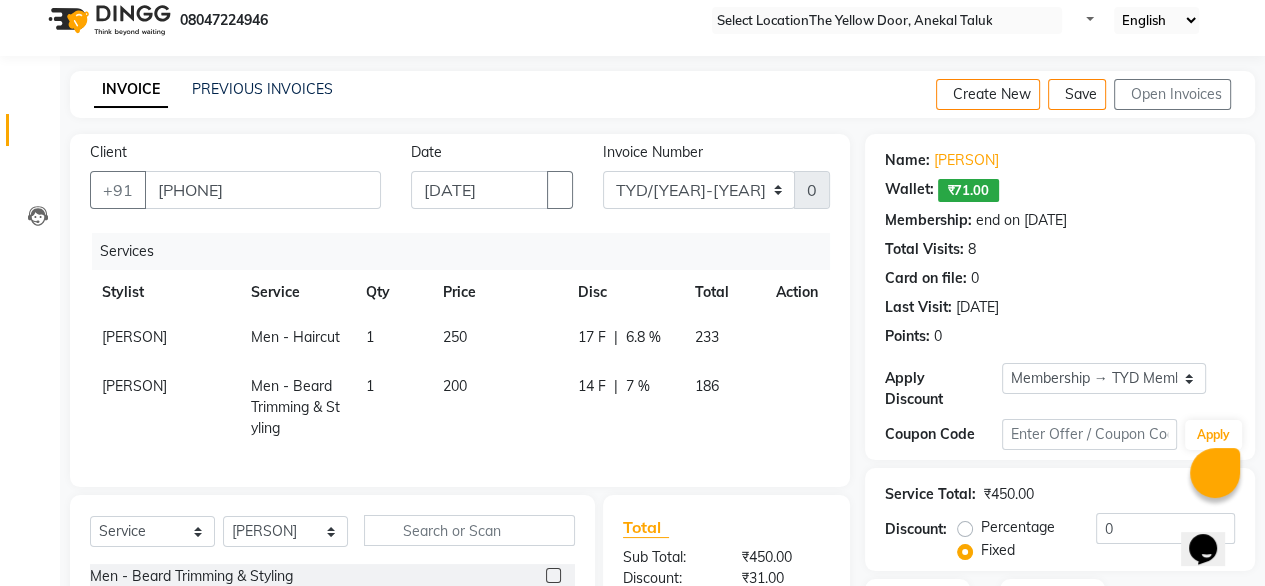 scroll, scrollTop: 265, scrollLeft: 0, axis: vertical 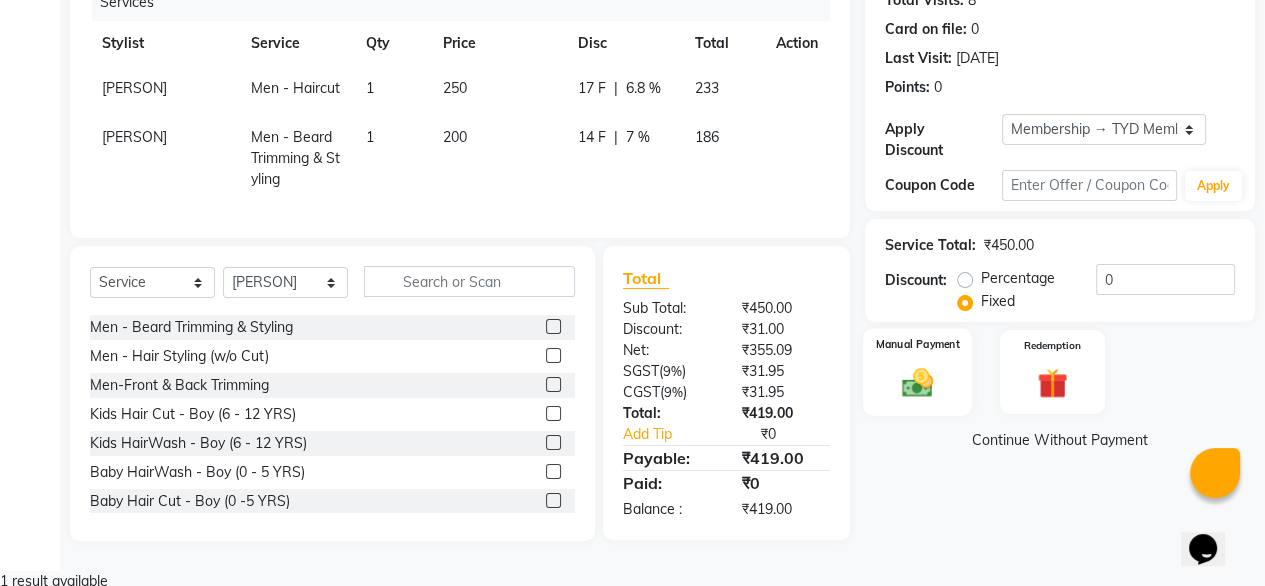 click at bounding box center (917, 382) 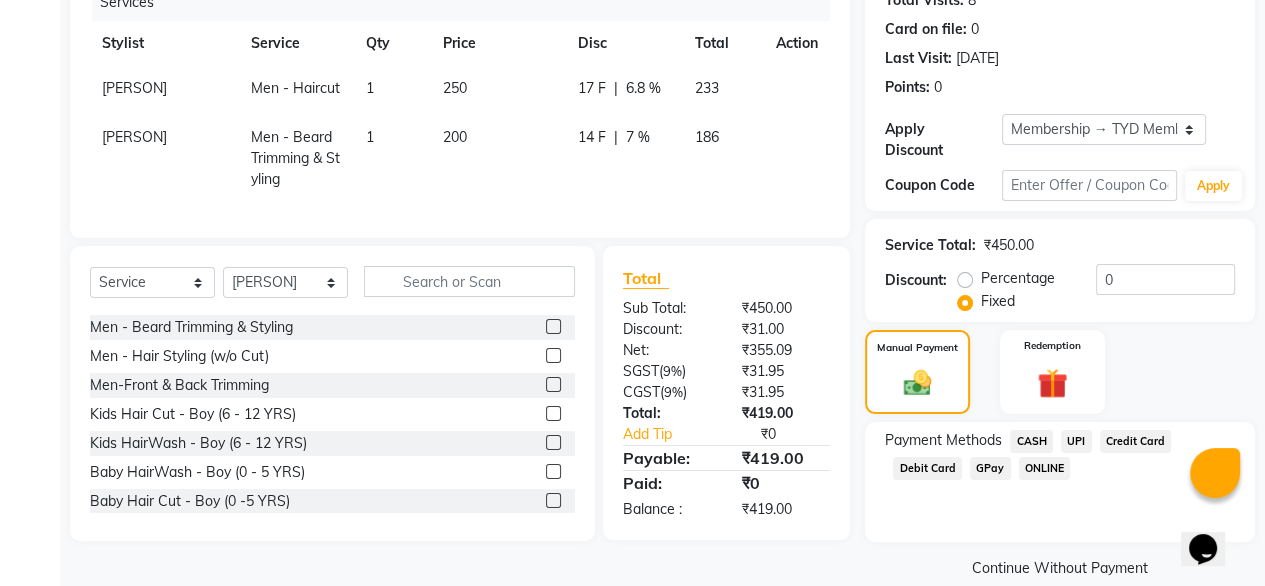 click on "UPI" at bounding box center [1031, 441] 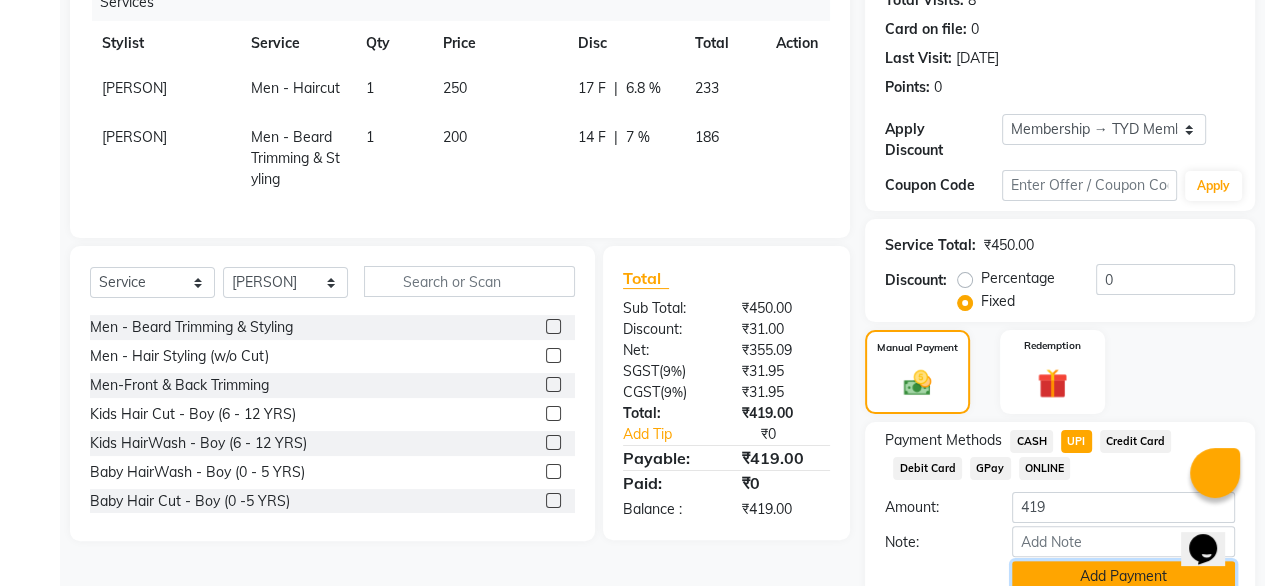 click on "Add Payment" at bounding box center [1123, 576] 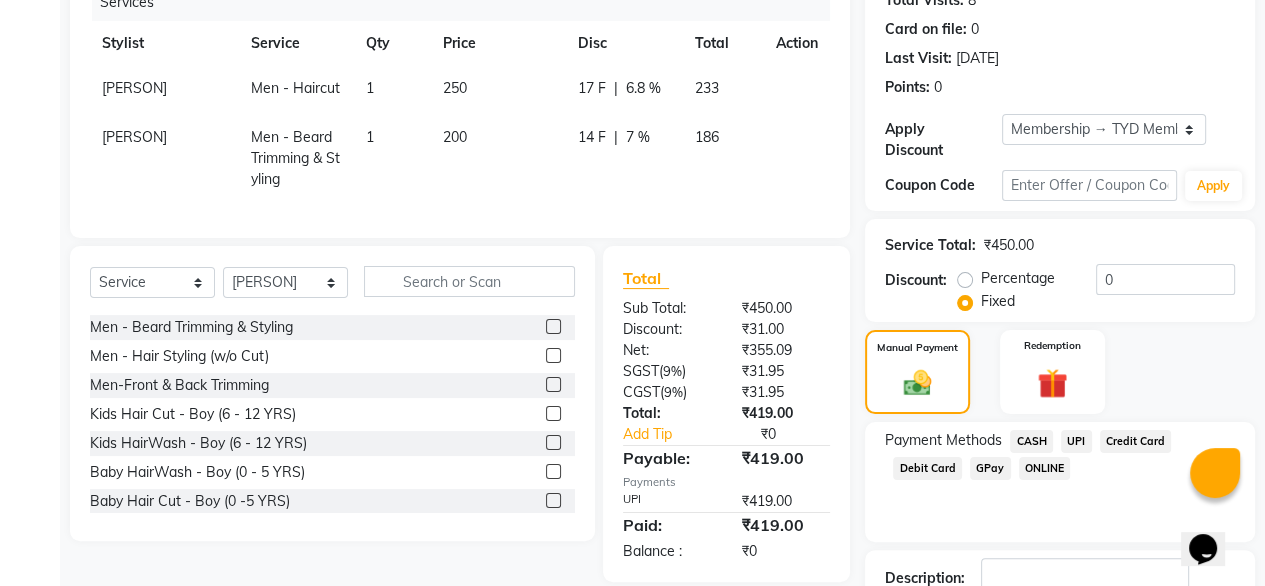 scroll, scrollTop: 396, scrollLeft: 0, axis: vertical 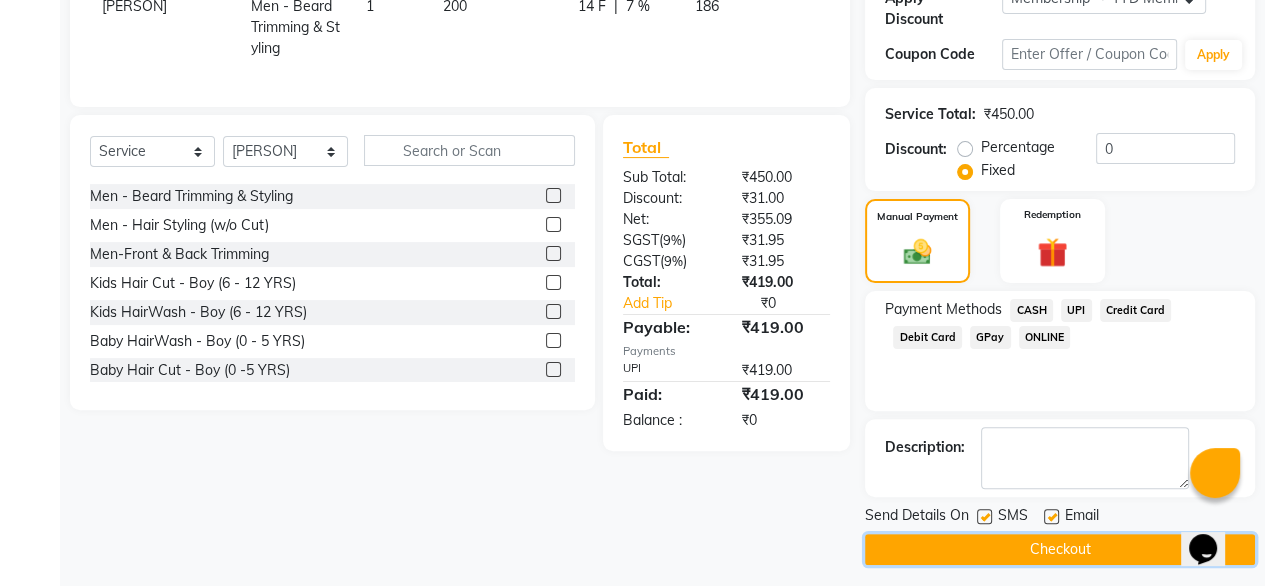 click on "Checkout" at bounding box center [1060, 549] 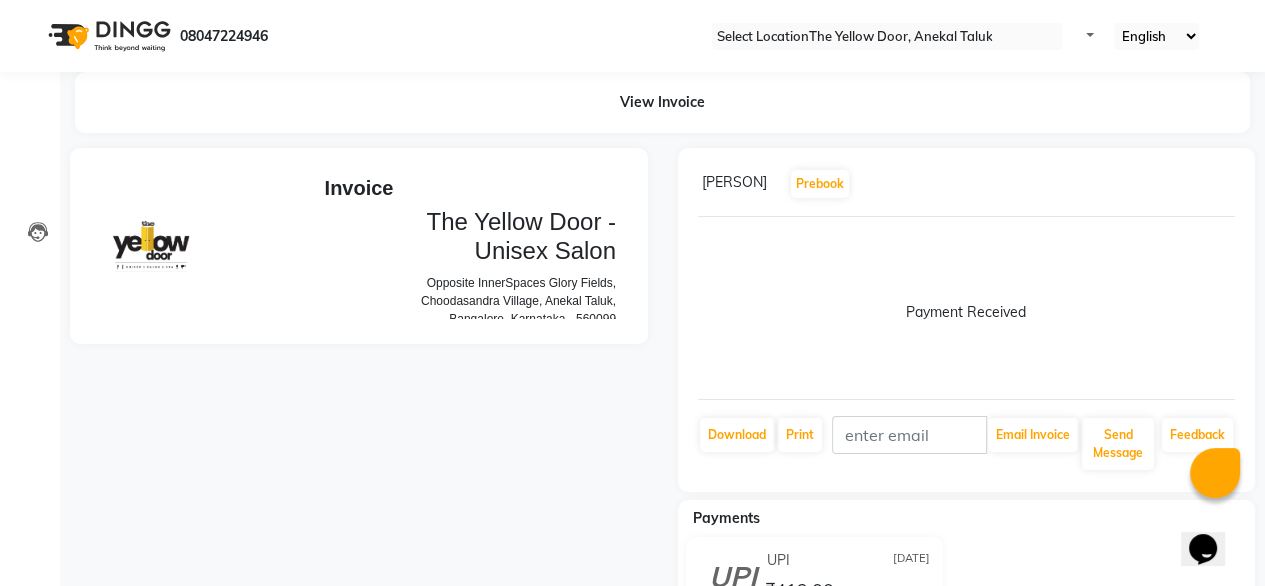 scroll, scrollTop: 0, scrollLeft: 0, axis: both 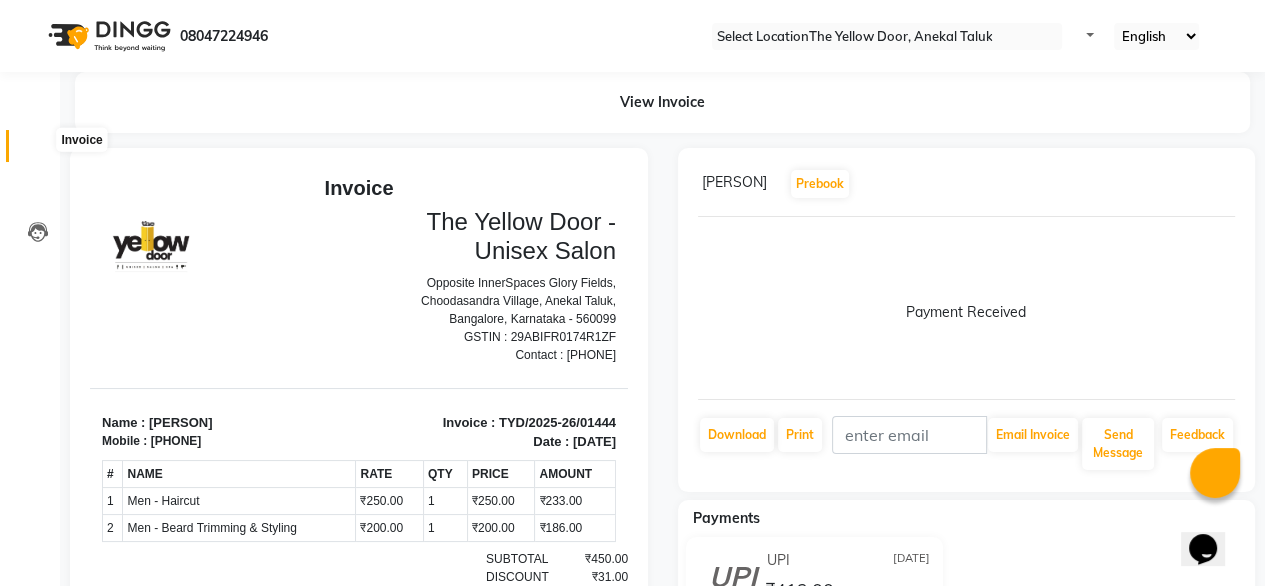 click at bounding box center (38, 151) 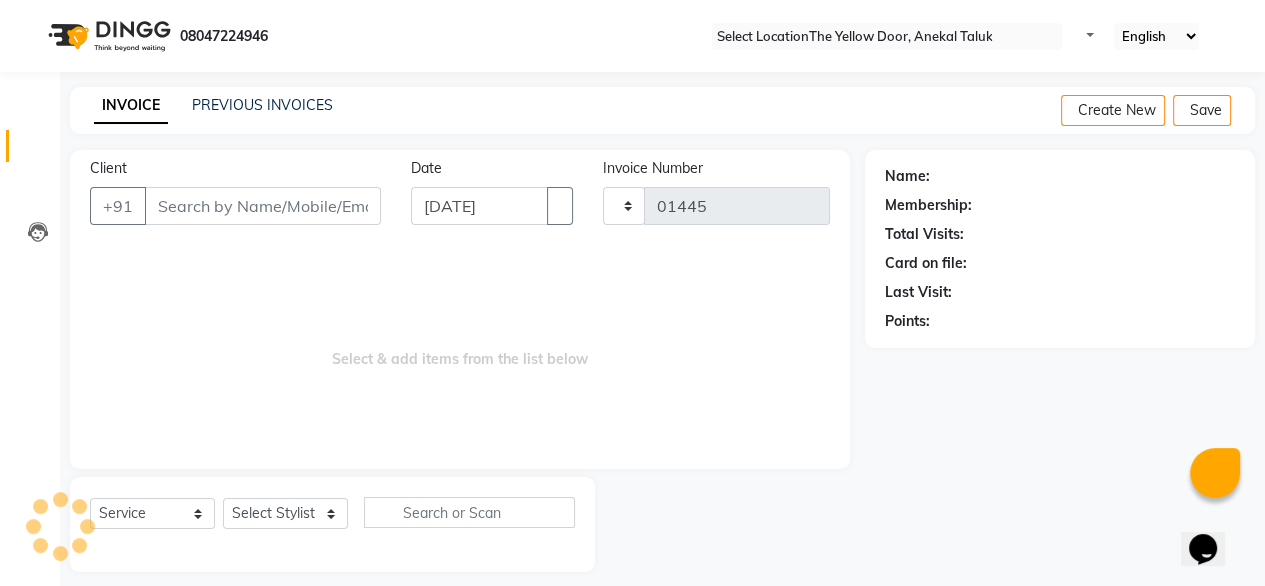 scroll, scrollTop: 16, scrollLeft: 0, axis: vertical 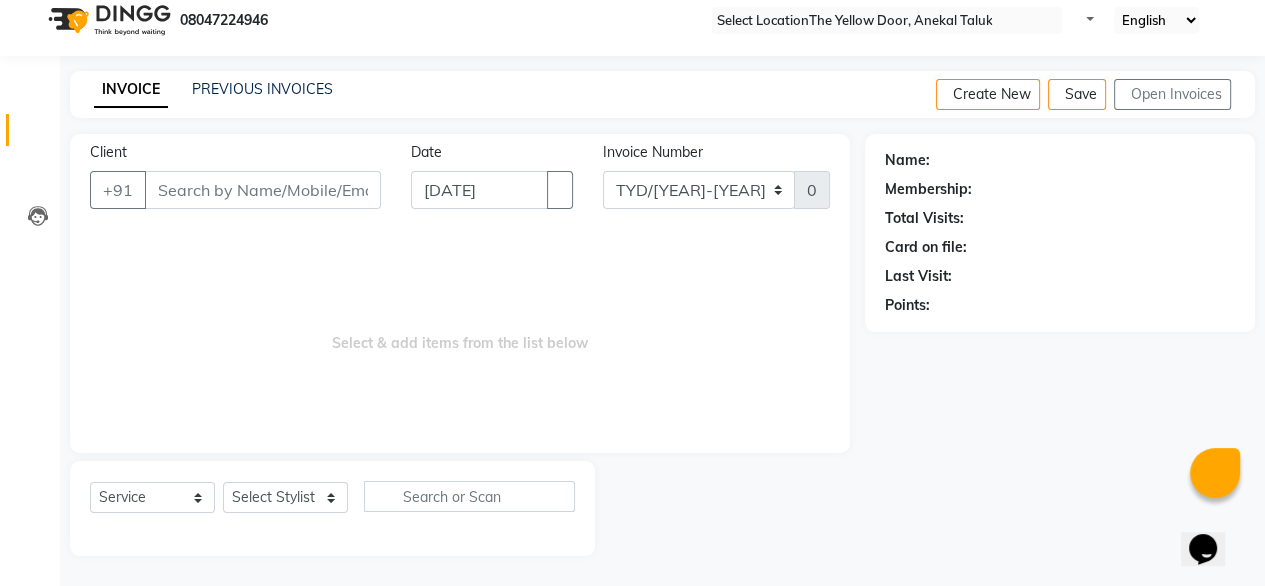 click on "Client" at bounding box center (263, 190) 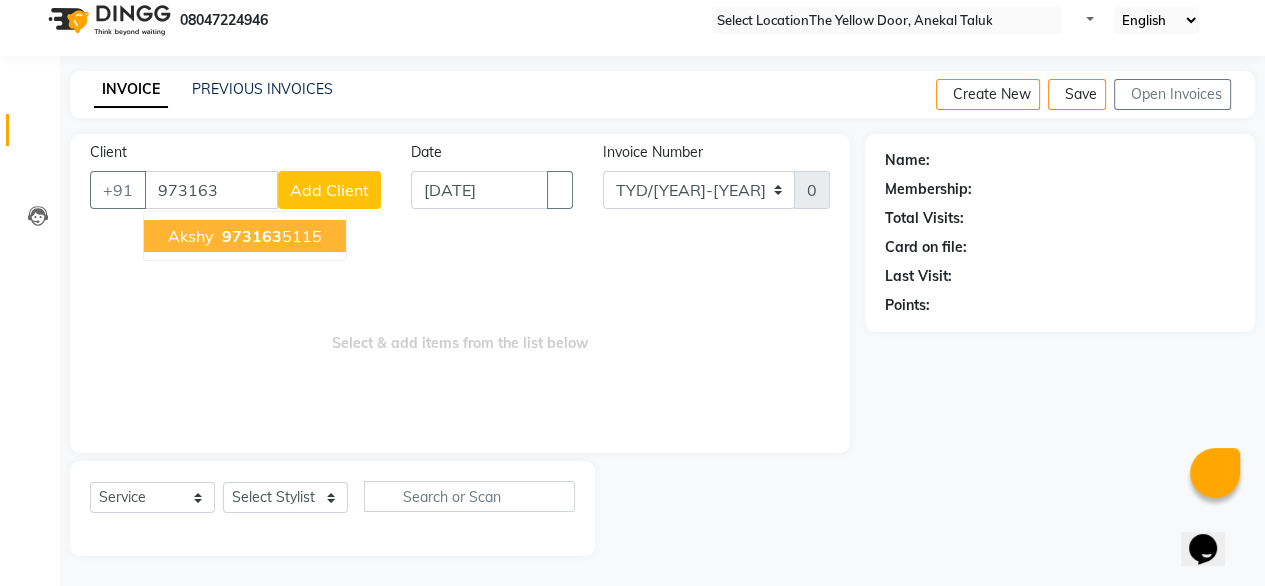 click on "973163" at bounding box center (252, 236) 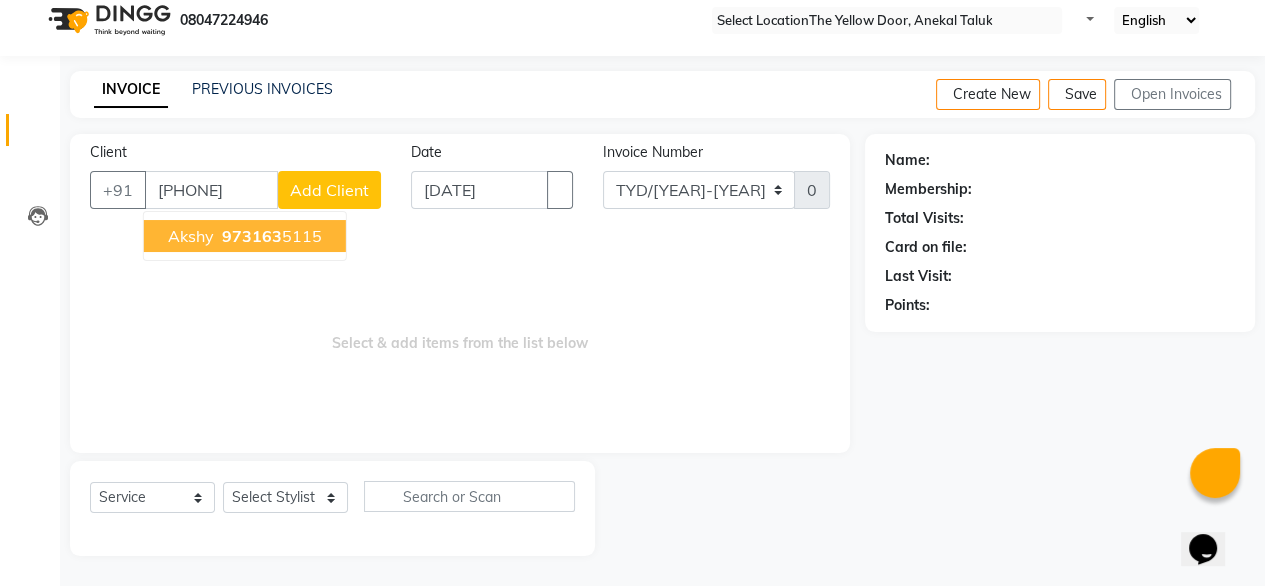 type on "[PHONE]" 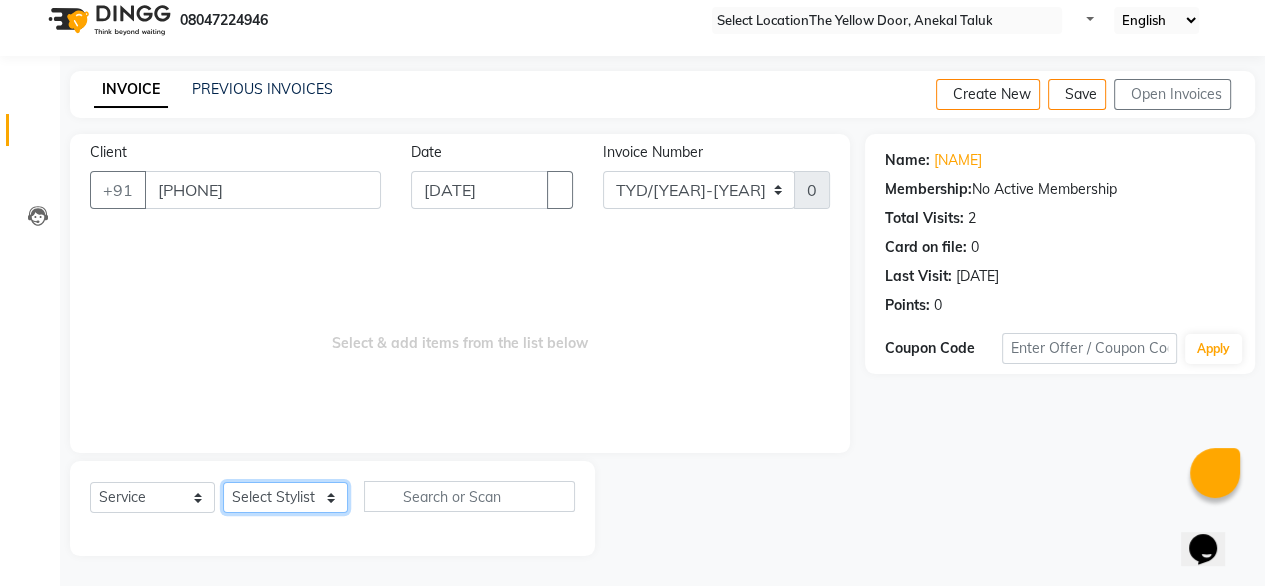click on "Select Stylist [PERSON] [PERSON] [PERSON] [PERSON] [PERSON] [PERSON] [PERSON] [PERSON] [PERSON] [PERSON] [PERSON]" at bounding box center [285, 497] 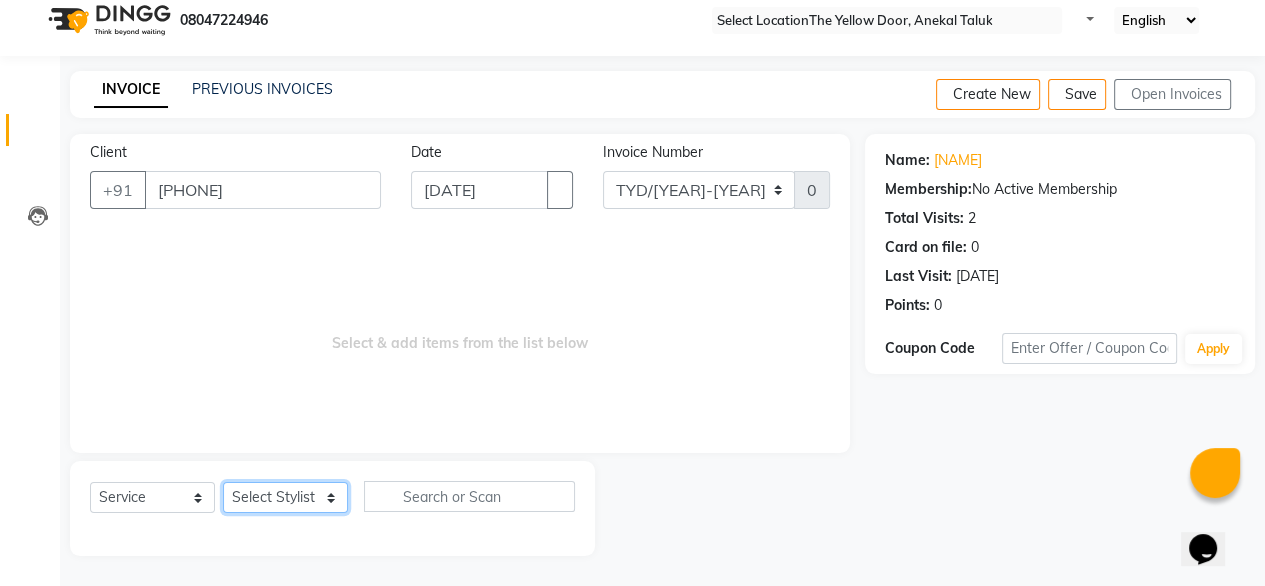 select on "41281" 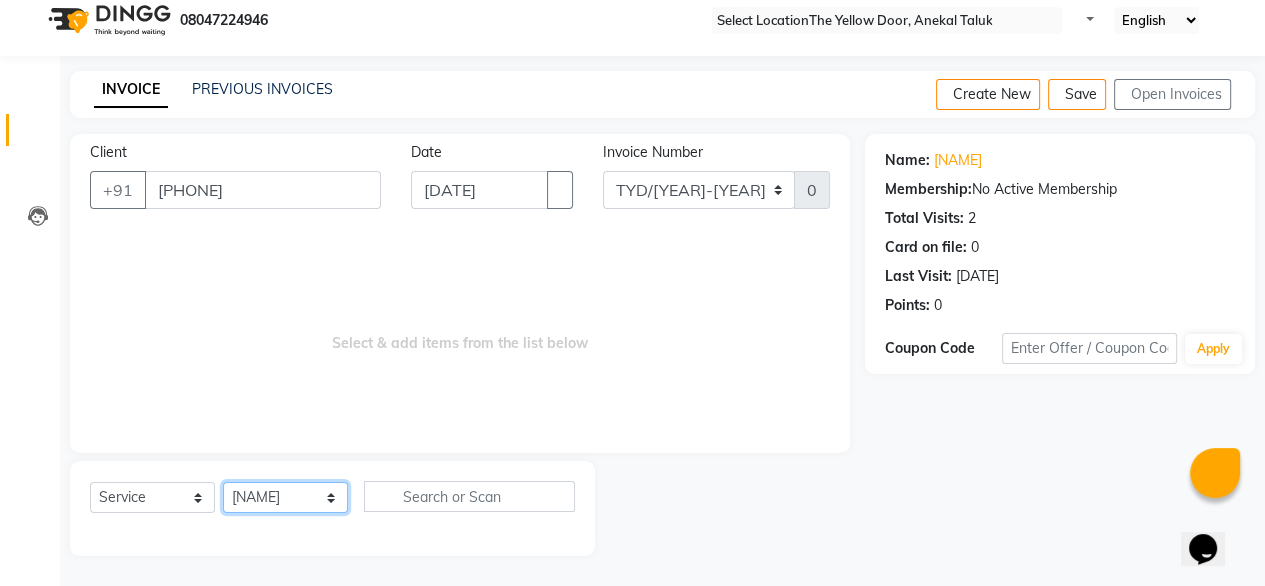 click on "Select Stylist [PERSON] [PERSON] [PERSON] [PERSON] [PERSON] [PERSON] [PERSON] [PERSON] [PERSON] [PERSON] [PERSON]" at bounding box center (285, 497) 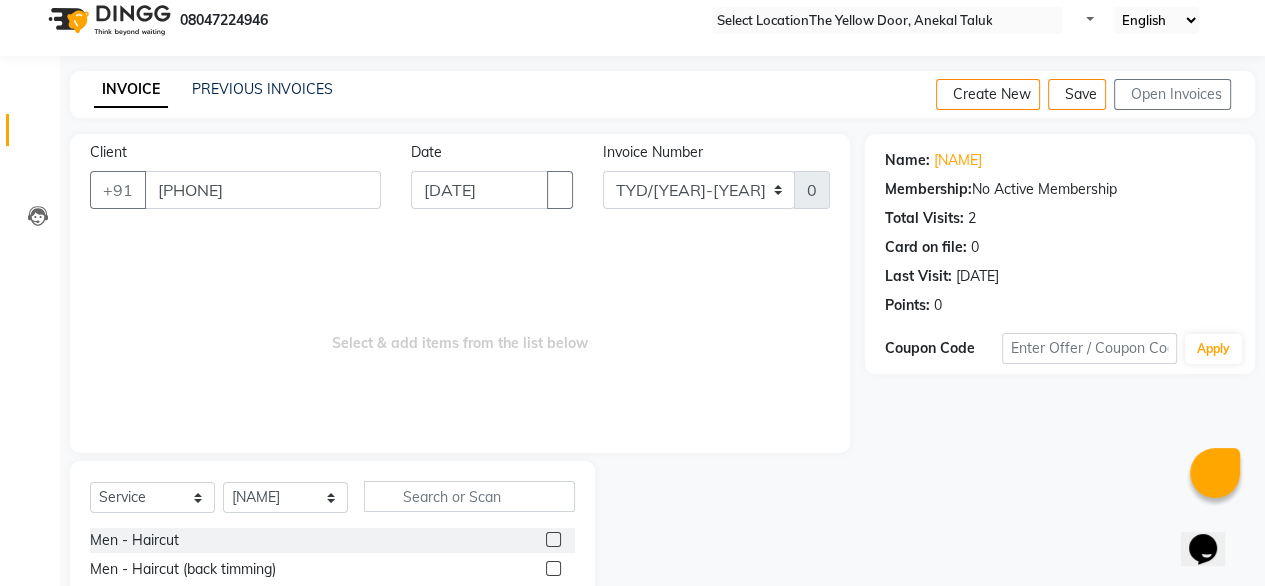 click at bounding box center (553, 539) 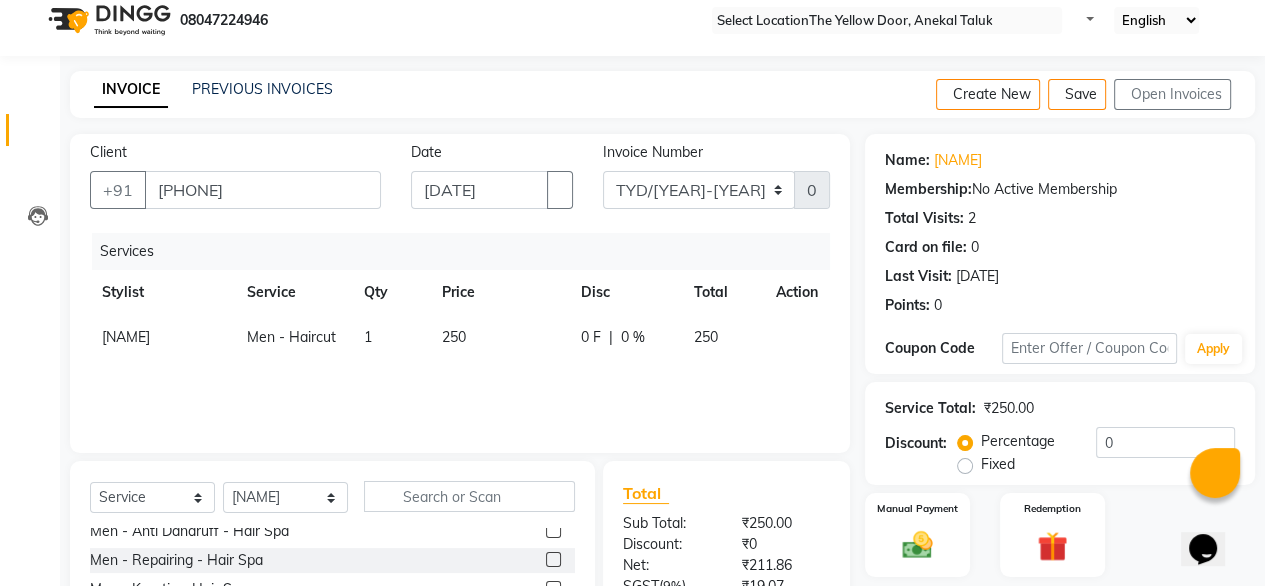 scroll, scrollTop: 562, scrollLeft: 0, axis: vertical 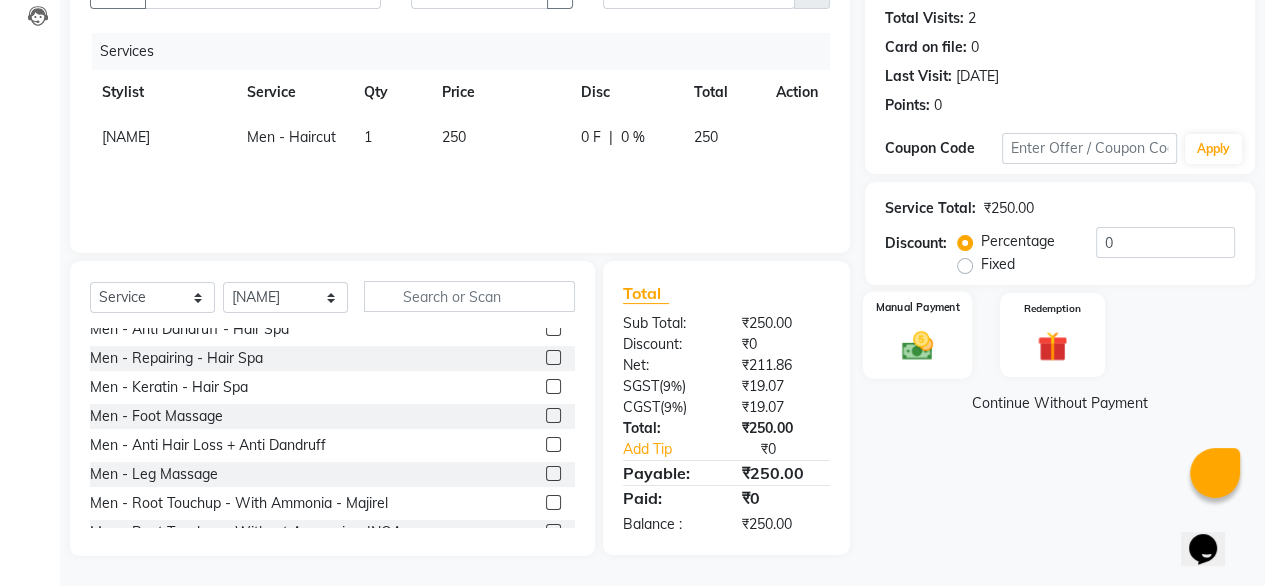 click at bounding box center [917, 345] 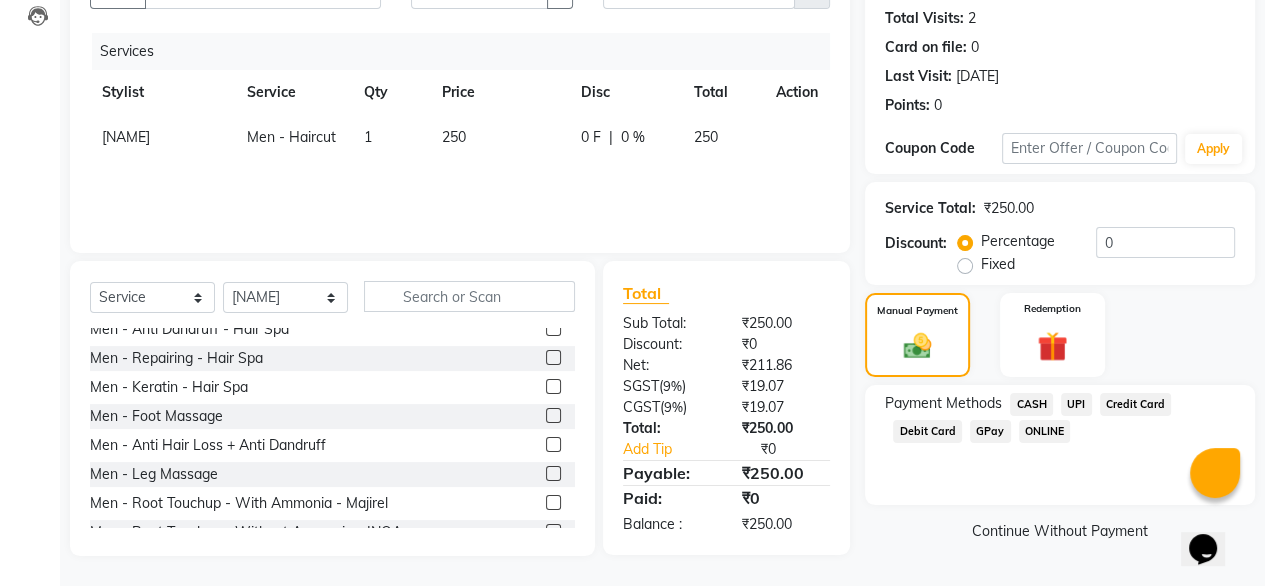 click on "UPI" at bounding box center [1031, 404] 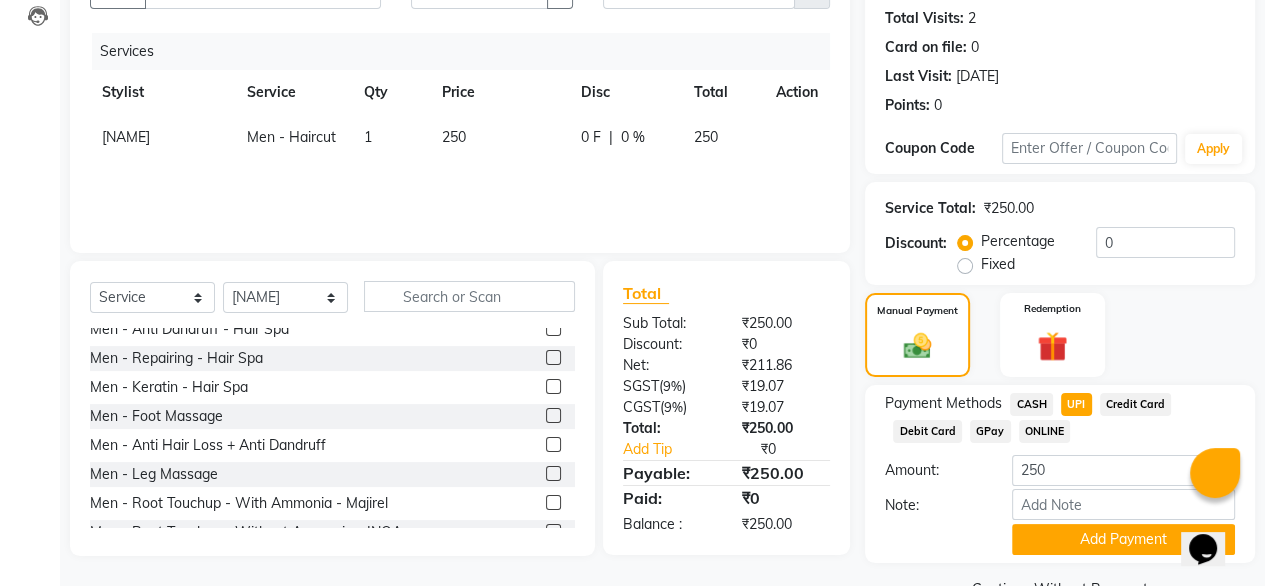 scroll, scrollTop: 272, scrollLeft: 0, axis: vertical 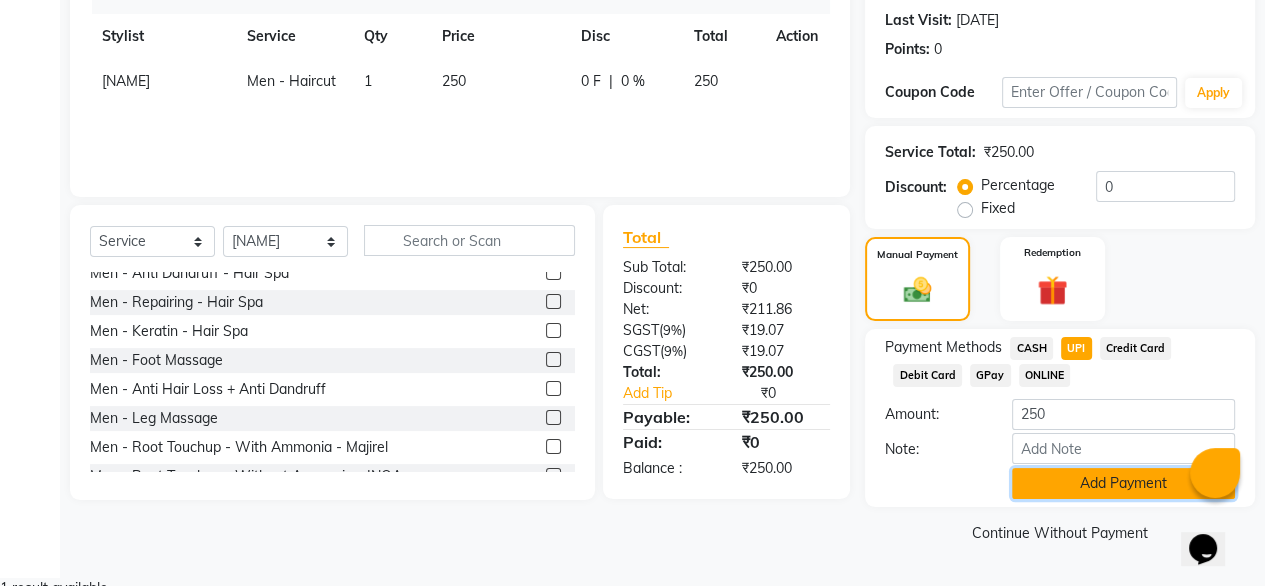 click on "Add Payment" at bounding box center [1123, 483] 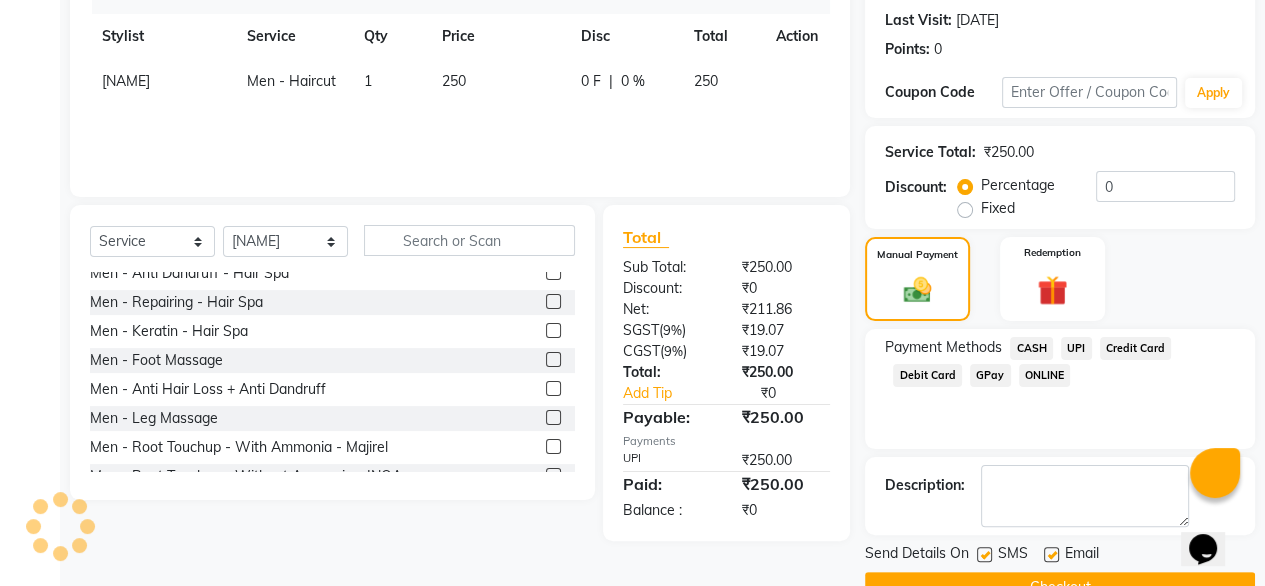 click at bounding box center [1051, 554] 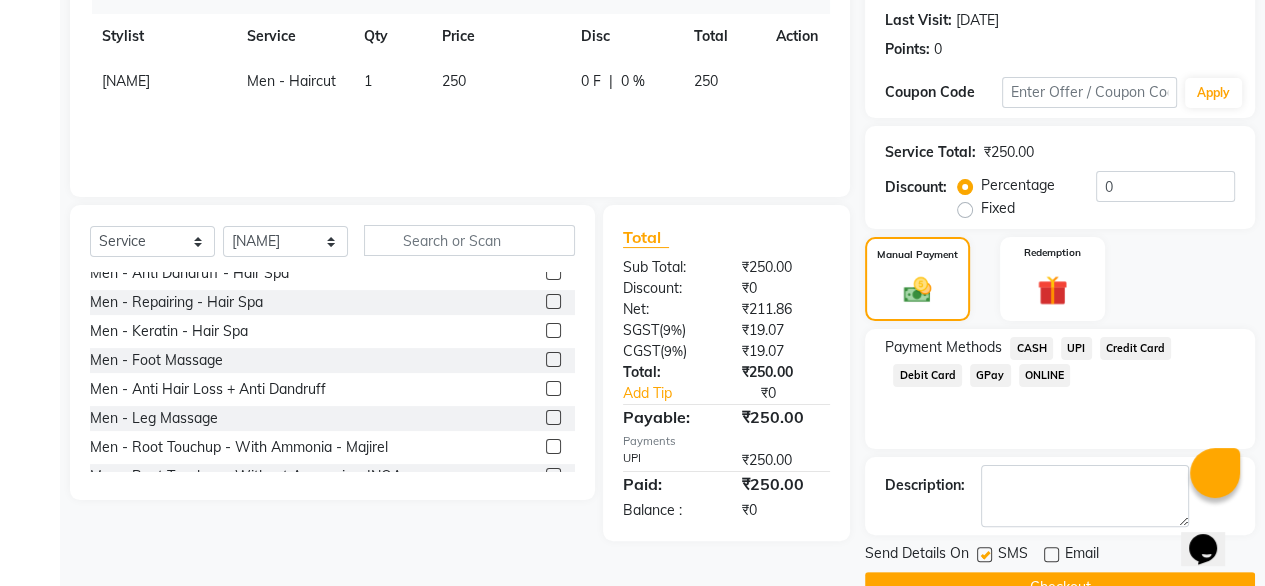 scroll, scrollTop: 325, scrollLeft: 0, axis: vertical 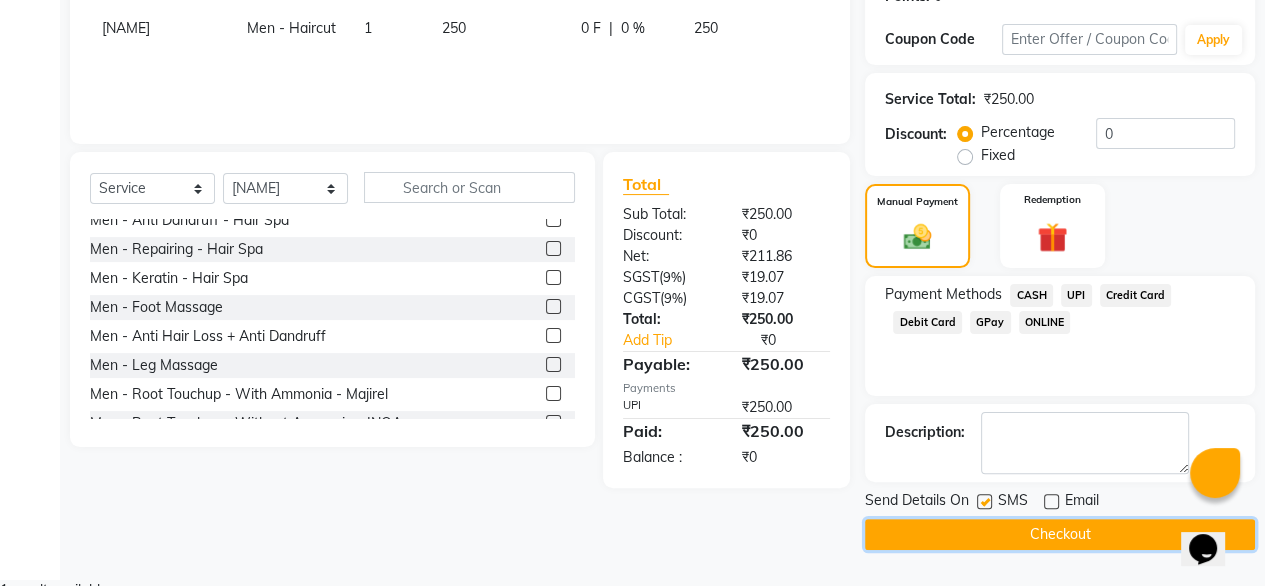 click on "Checkout" at bounding box center [1060, 534] 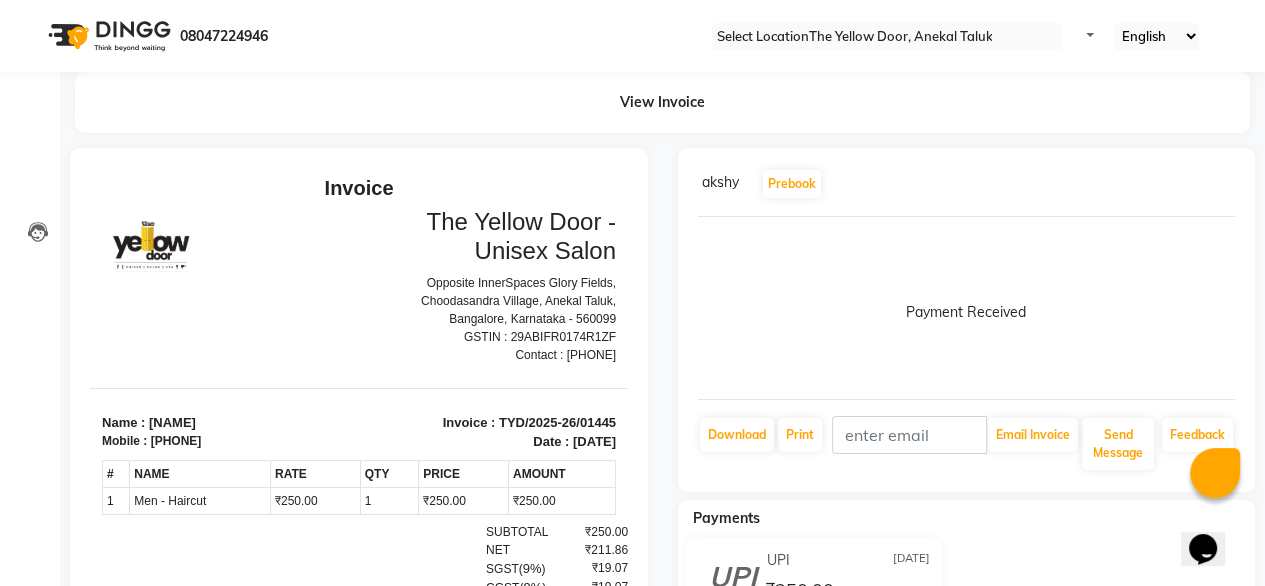 scroll, scrollTop: 0, scrollLeft: 0, axis: both 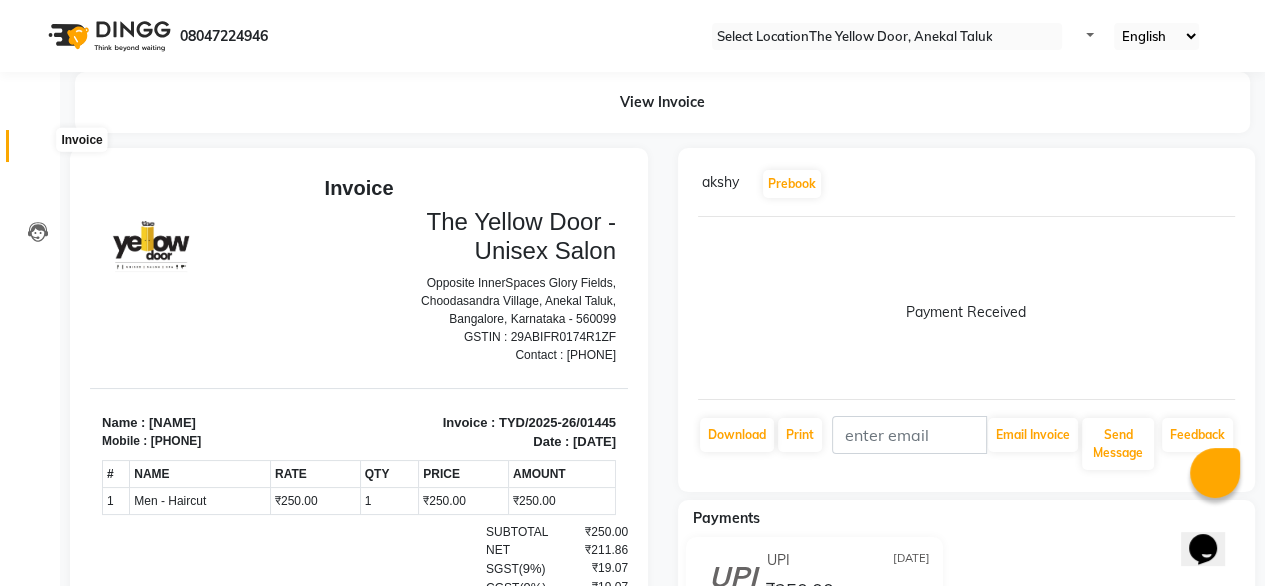 click at bounding box center [37, 151] 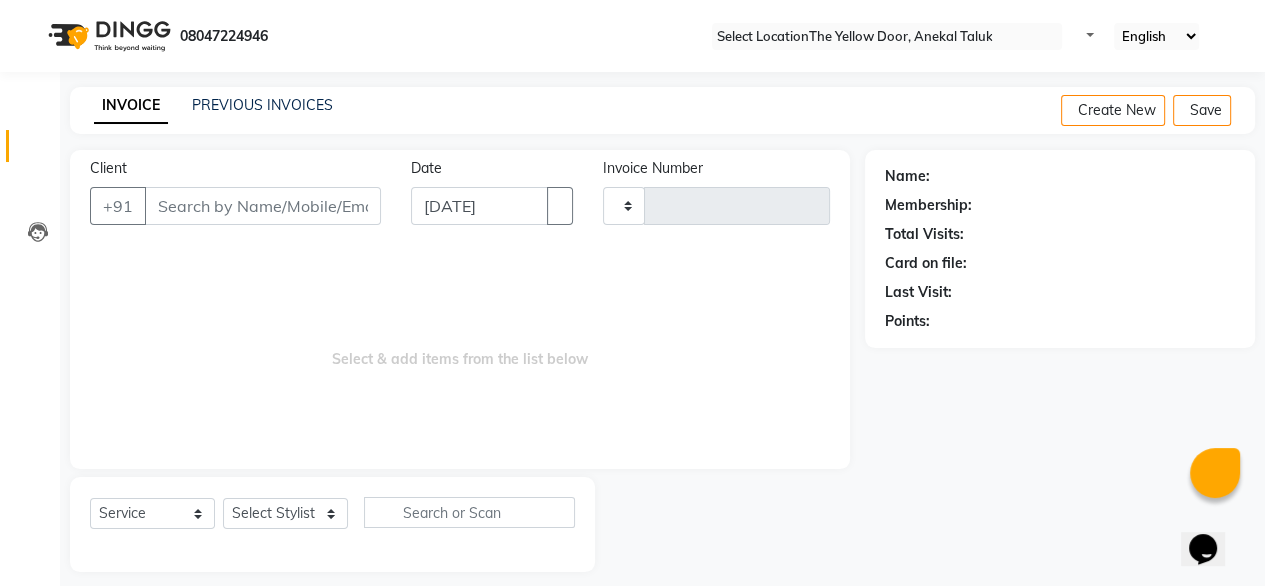 scroll, scrollTop: 16, scrollLeft: 0, axis: vertical 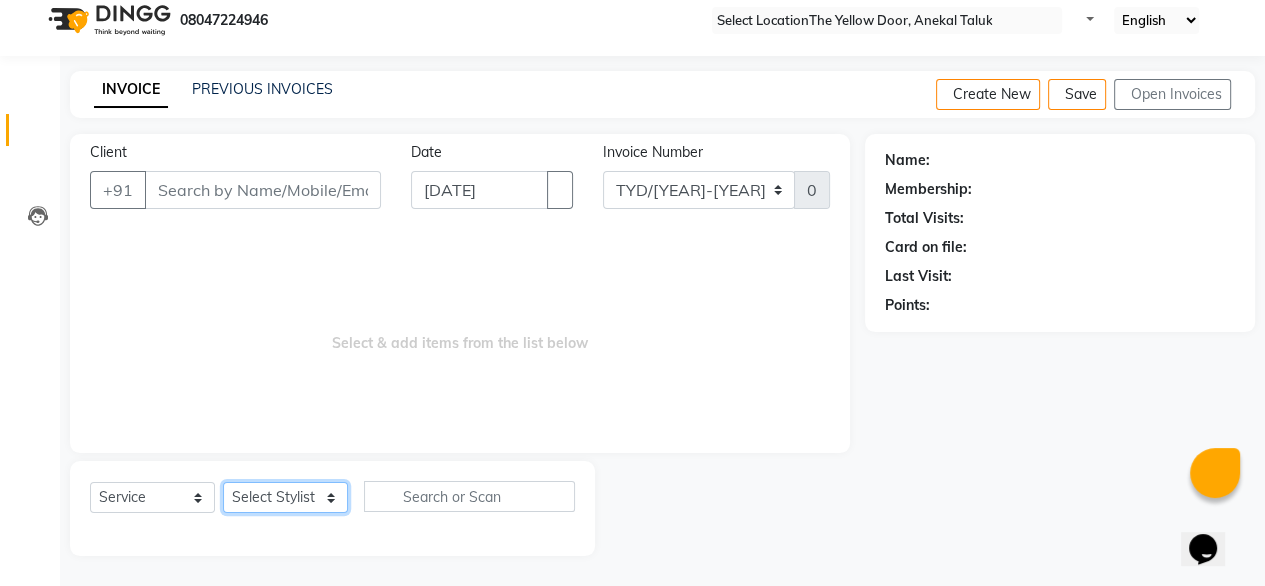 drag, startPoint x: 246, startPoint y: 497, endPoint x: 304, endPoint y: 504, distance: 58.420887 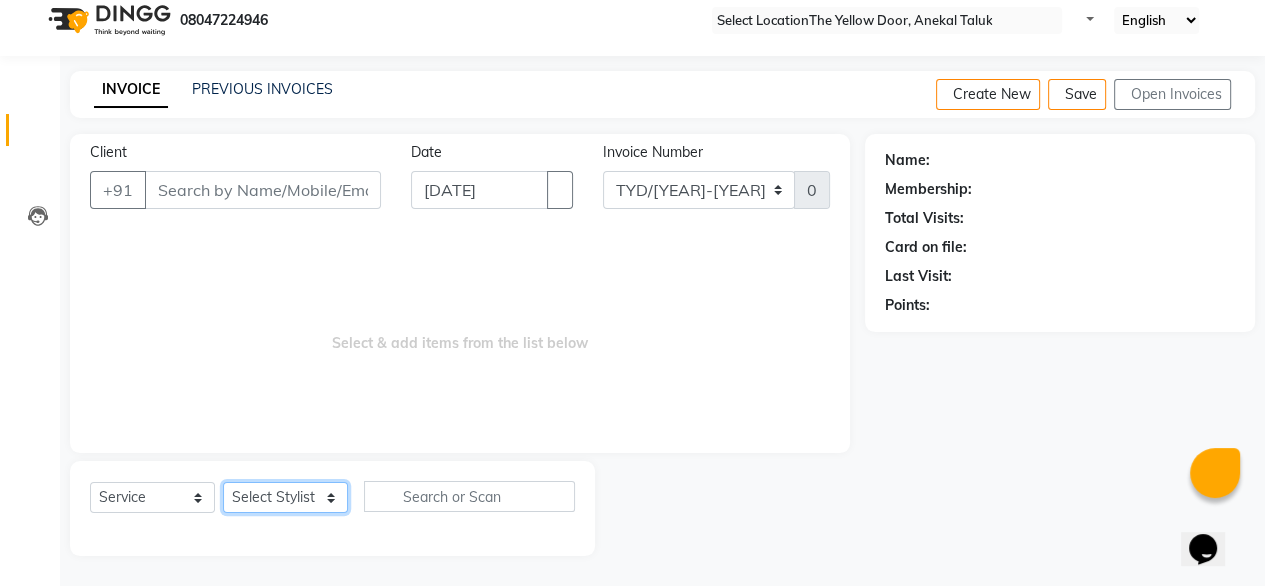 click on "Select Stylist" at bounding box center [285, 497] 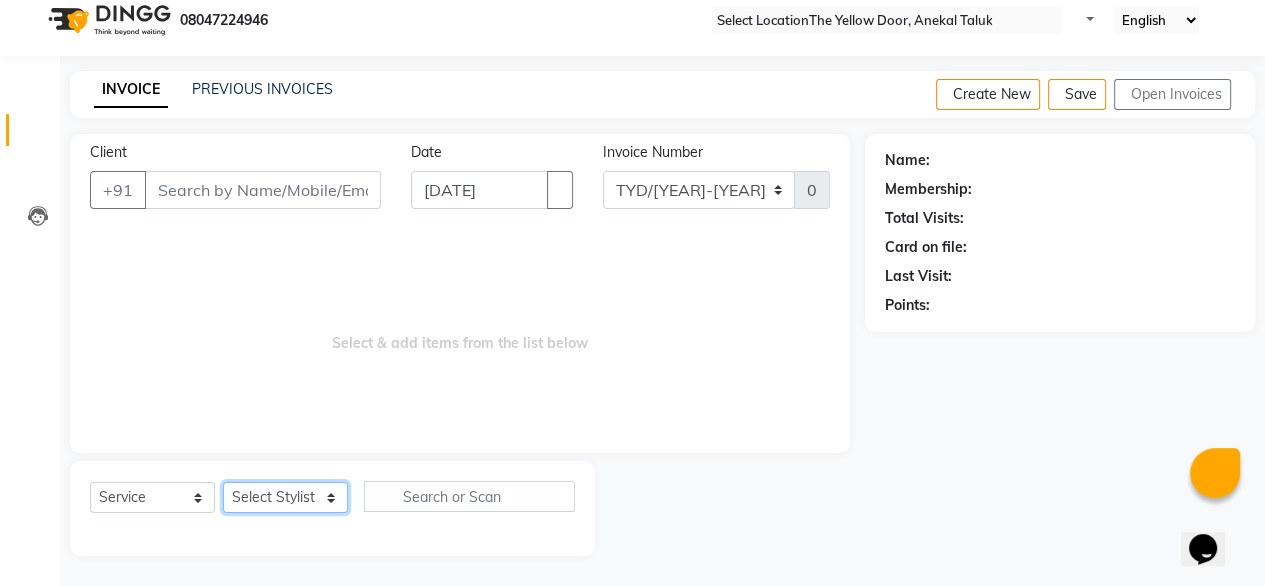 drag, startPoint x: 304, startPoint y: 504, endPoint x: 288, endPoint y: 435, distance: 70.83079 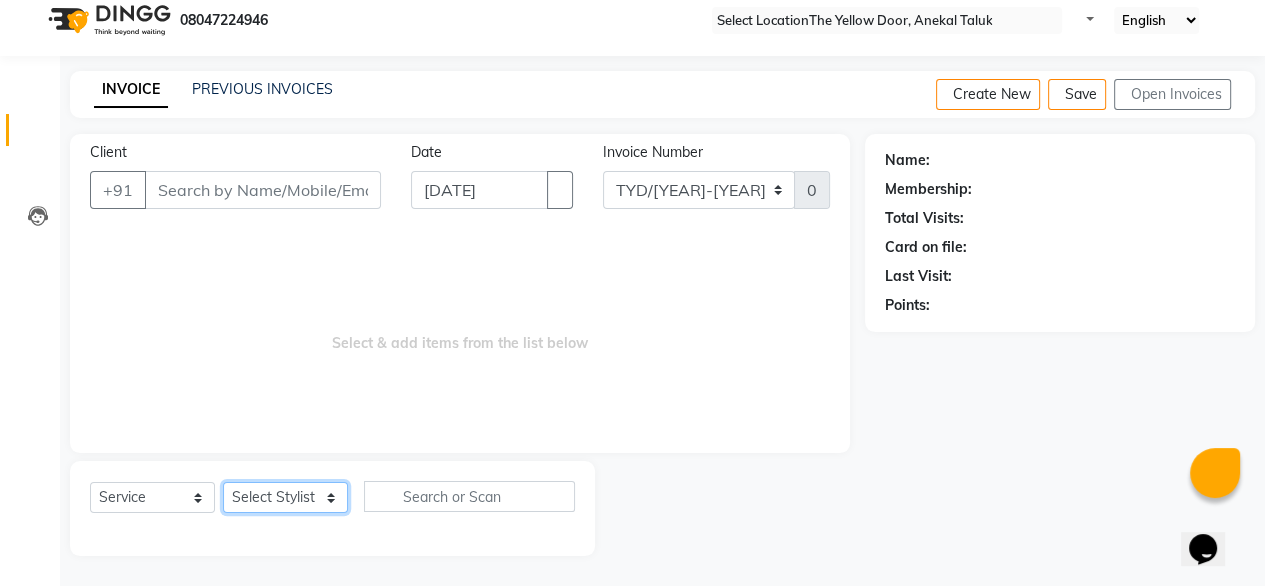 click on "Client +91 [DATE] [INVOICE_NUMBER] [INVOICE_NUMBER]  Select & add items from the list below  Select  Service  Product  Membership  Package Voucher Prepaid Gift Card  Select Stylist [NAME] [NAME] [NAME] [NAME] [NAME] [NAME] [NAME] [NAME] [NAME] [NAME]" at bounding box center (460, 345) 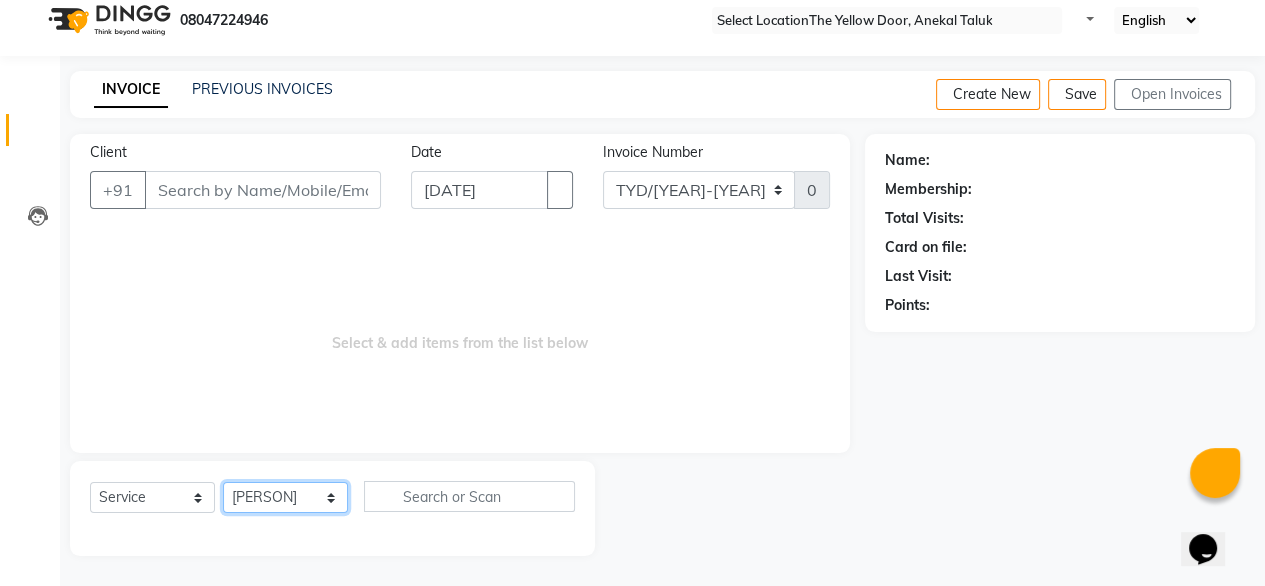 click on "Select Stylist [PERSON] [PERSON] [PERSON] [PERSON] [PERSON] [PERSON] [PERSON] [PERSON] [PERSON] [PERSON] [PERSON]" at bounding box center [285, 497] 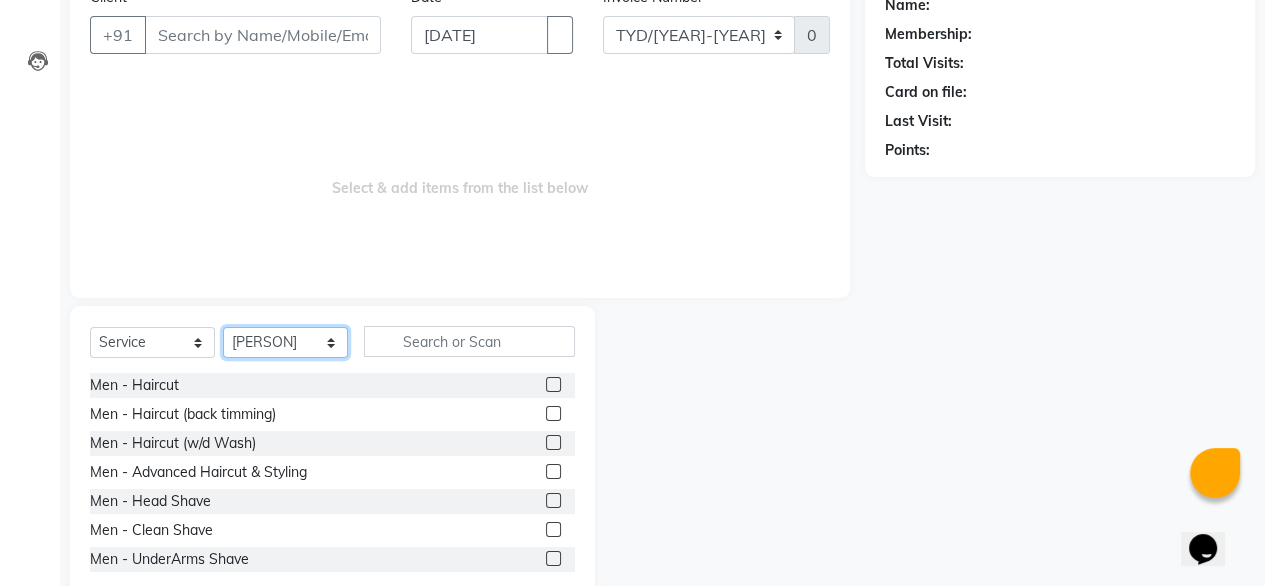 scroll, scrollTop: 174, scrollLeft: 0, axis: vertical 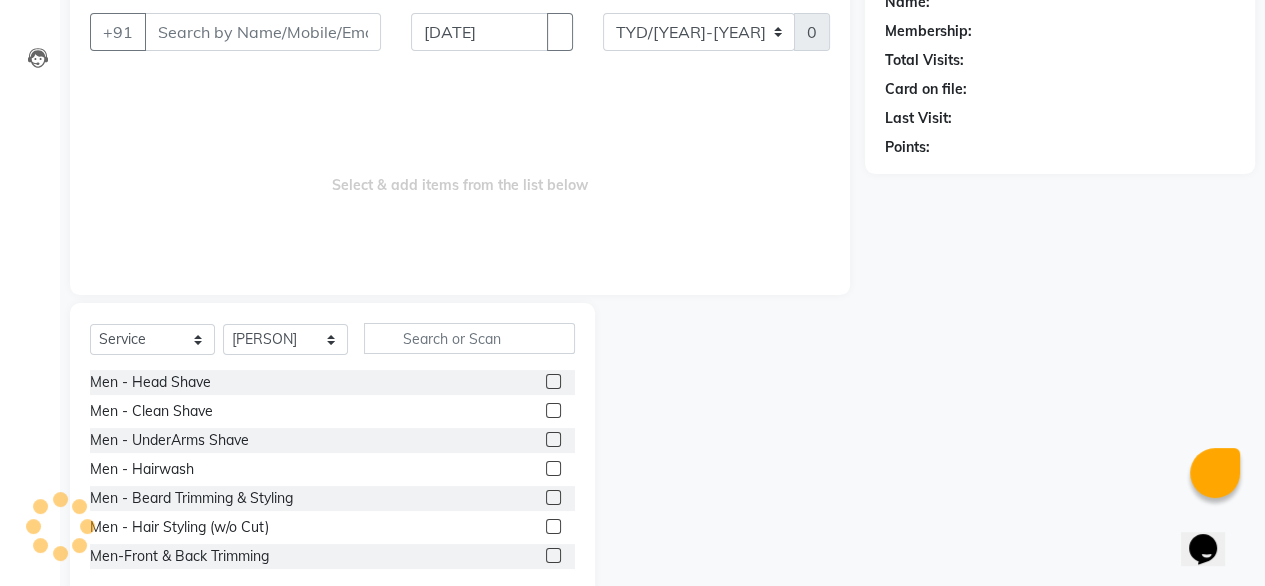 click on "Men - Beard Trimming & Styling" at bounding box center (134, 266) 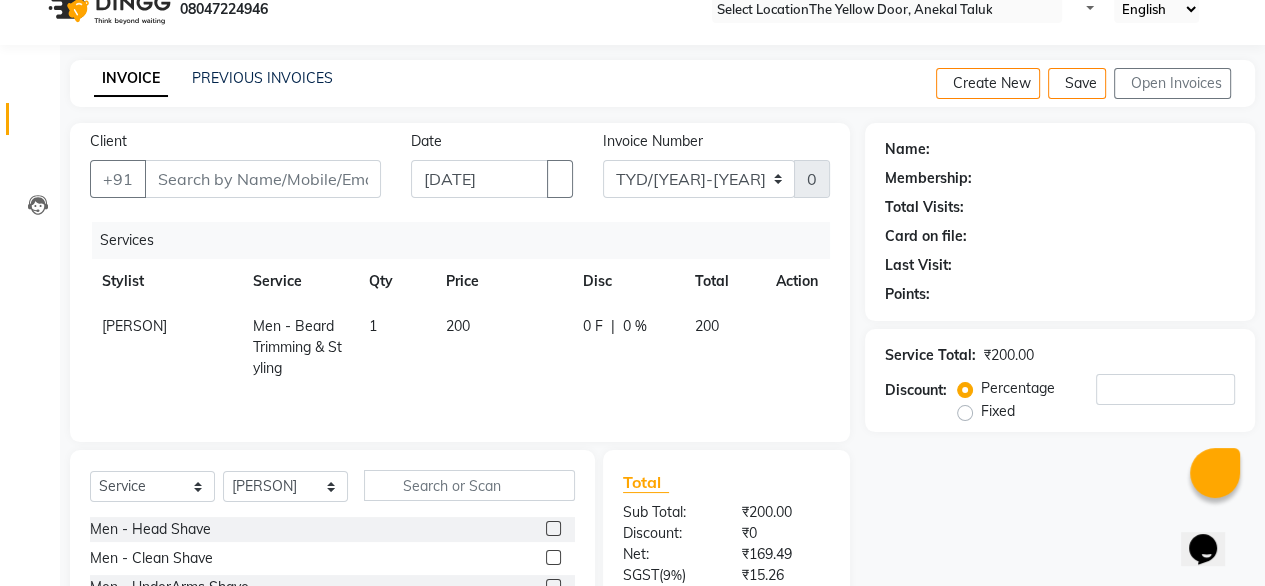 scroll, scrollTop: 0, scrollLeft: 0, axis: both 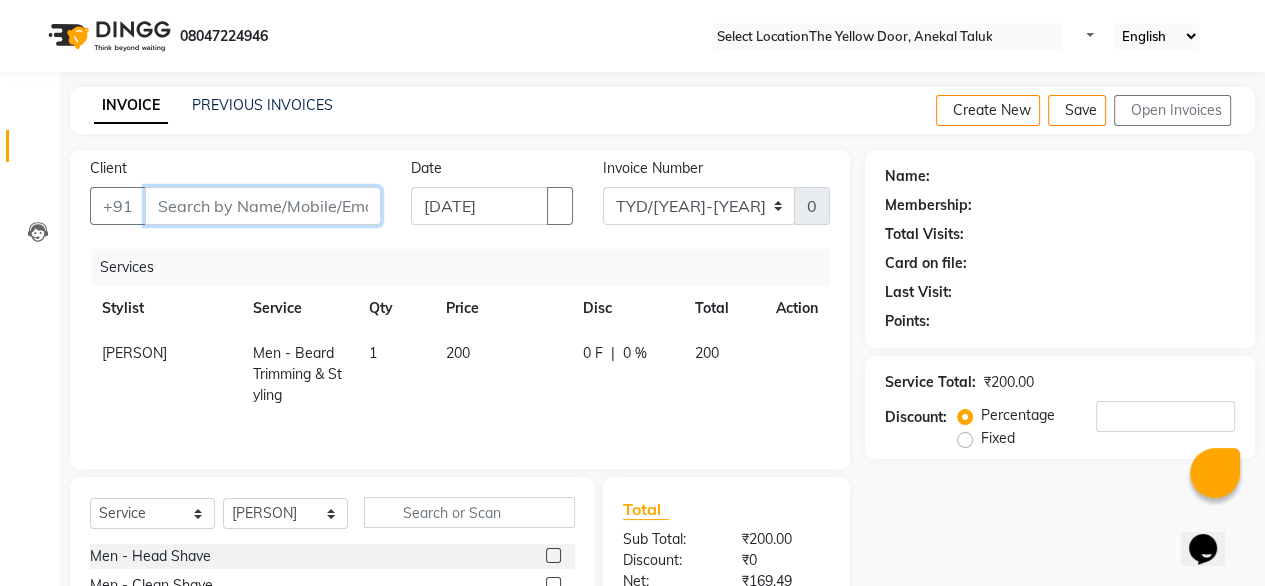 click on "Client" at bounding box center (263, 206) 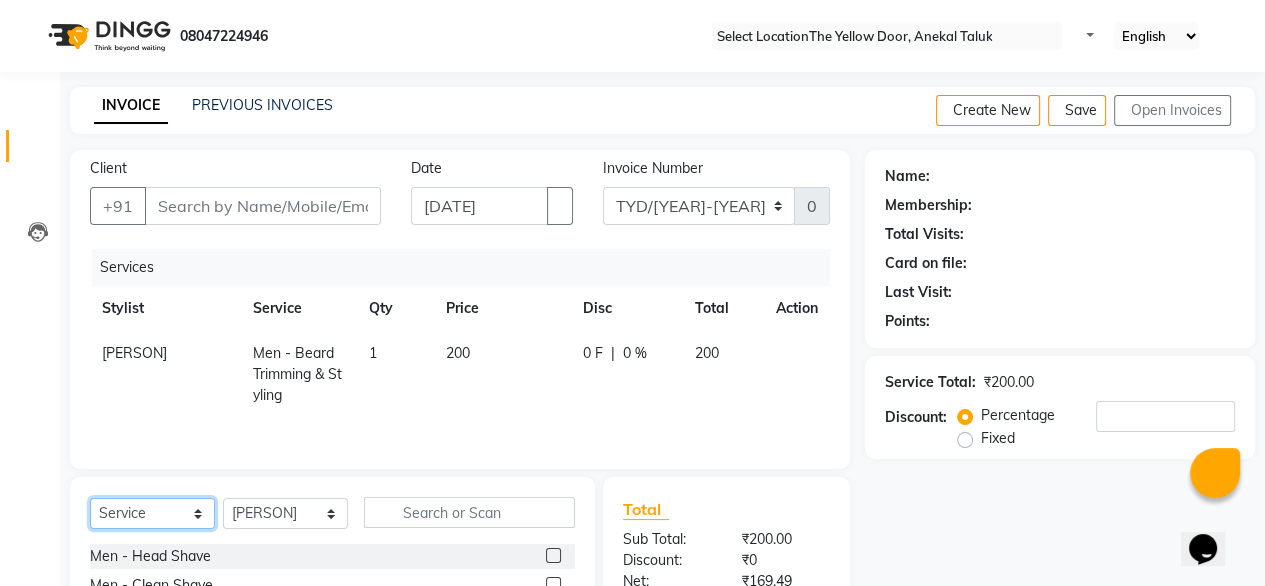 drag, startPoint x: 181, startPoint y: 514, endPoint x: 136, endPoint y: 353, distance: 167.17058 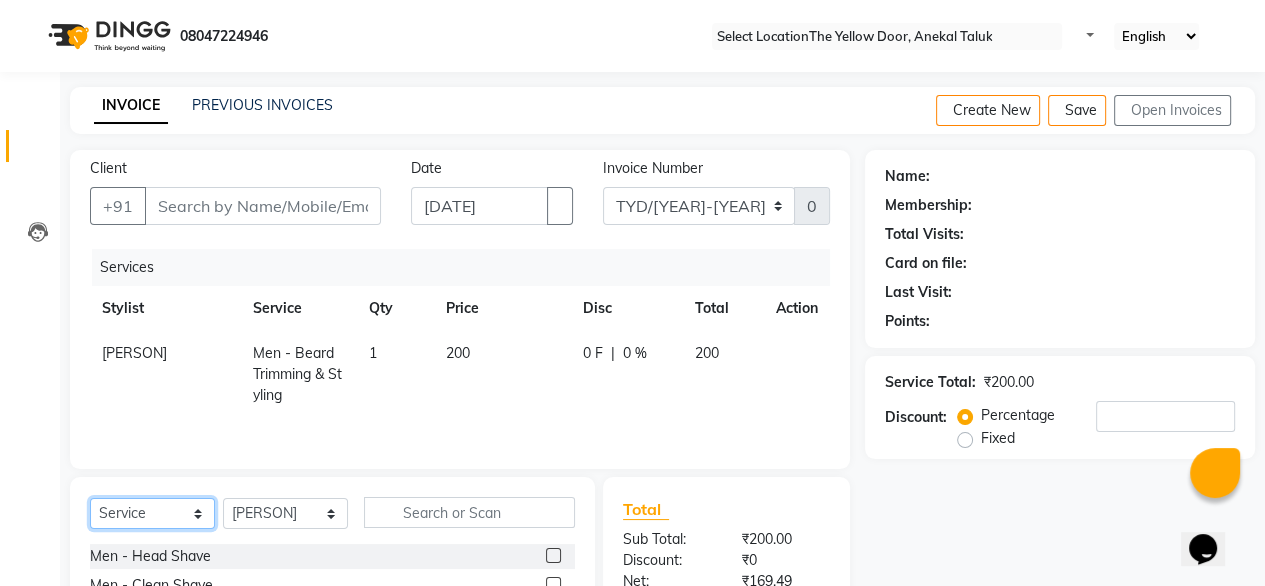 click on "Client +91 [PHONE] Date 01-07-2025 Invoice Number TYD/2025-26 V/2025-26 01446 Services Stylist Service Qty Price Disc Total Action [PERSON] Men - Beard Trimming & Styling 1 200 0 F | 0 % 200 Select Service Product Membership Package Voucher Prepaid Gift Card Select Stylist [PERSON] [PERSON] [PERSON] [PERSON] Housekeeping [PERSON] Manager [PERSON] [PERSON] [PERSON] [PERSON] [PERSON] Men - Haircut Men - Haircut (back timming) Men - Haircut (w/d Wash) Men - Advanced Haircut & Styling Men - Head Shave Men - Clean Shave Men - UnderArms Shave Men - Hairwash Men - Beard Trimming & Styling Men - Hair Styling (w/o Cut) Men-Front & Back Trimming Kids Hair Cut - Boy (6 - 12 YRS) Kids HairWash - Boy (6 - 12 YRS) Baby HairWash - Boy (0 - 5 YRS) Baby Hair Cut - Boy (0 -5 YRS) Kids-Boy Head Shave/Trim Kids-Boy Mundun Men - Classic - Hair Spa Men - Anti Hair Loss - Hair Spa Men - Anti Dandruff - Hair Spa Men - Repairing - Hair Spa Men - Keratin - Hair Spa Men - Foot Massage Men - Anti Hair Loss + Anti Dandruff Men - Leg Massage Mundan" at bounding box center [460, 461] 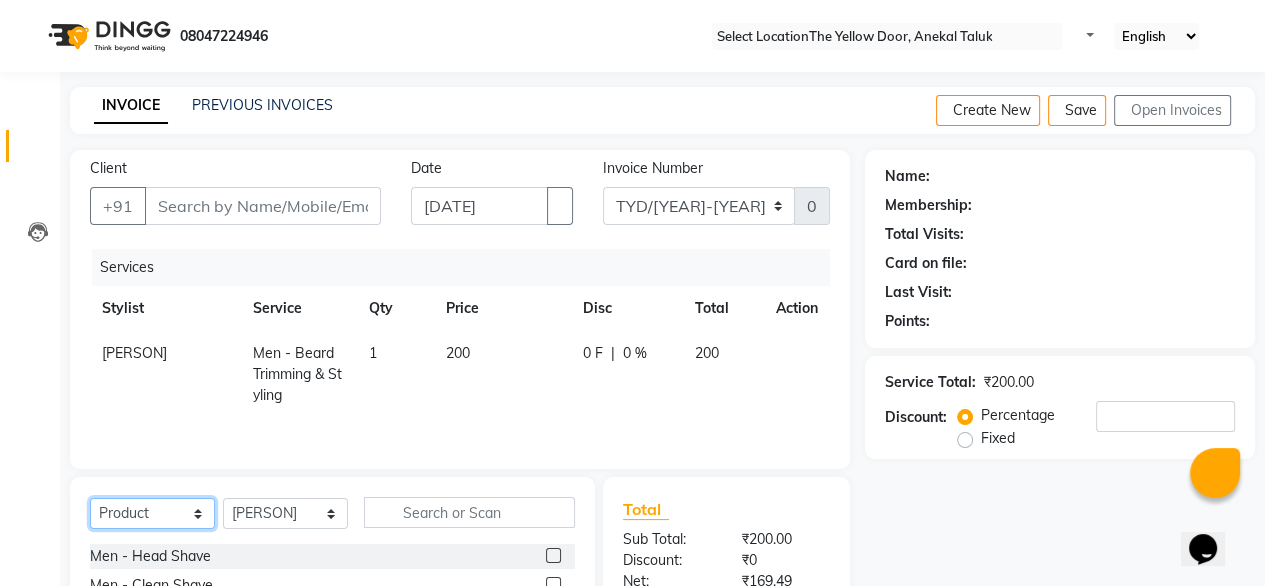 click on "Select  Service  Product  Membership  Package Voucher Prepaid Gift Card" at bounding box center (152, 513) 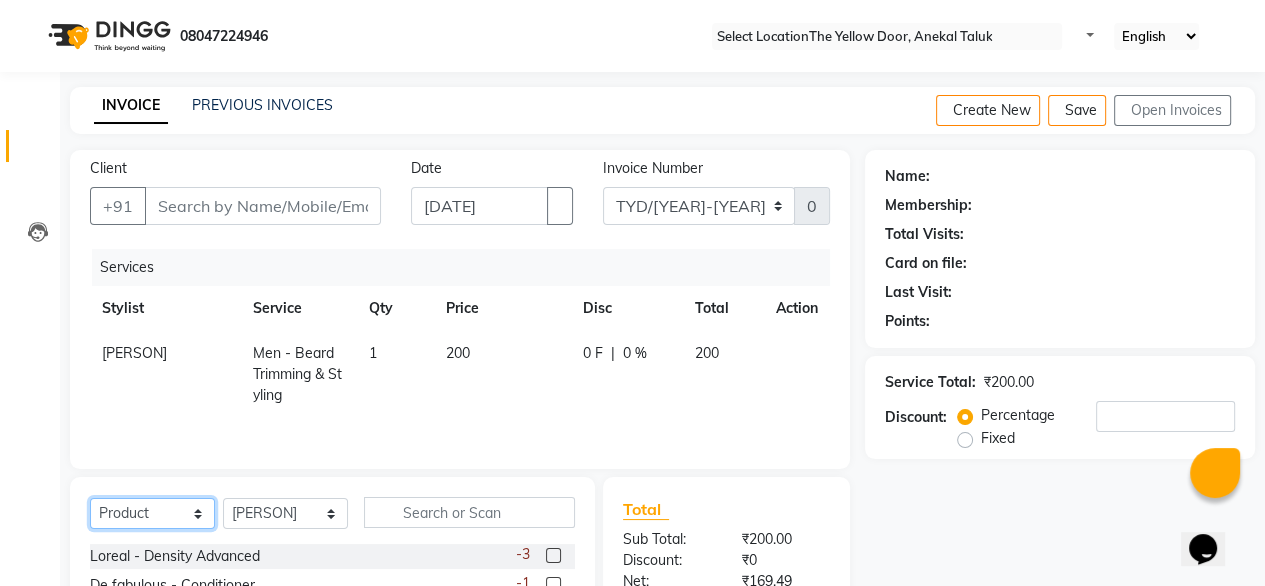 scroll, scrollTop: 216, scrollLeft: 0, axis: vertical 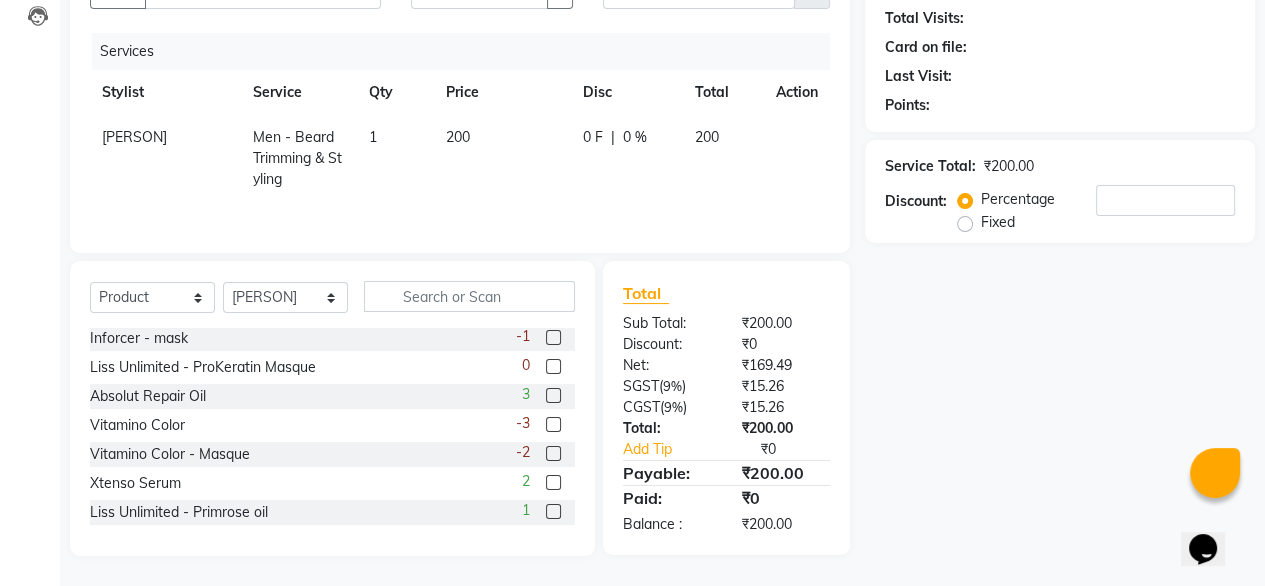 click on "Select Service Product Membership Package Voucher Prepaid Gift Card Select Stylist [PERSON] [PERSON] [PERSON] [PERSON] Housekeeping [PERSON] Manager [PERSON] [PERSON] [PERSON] [PERSON] [PERSON]" at bounding box center (332, 304) 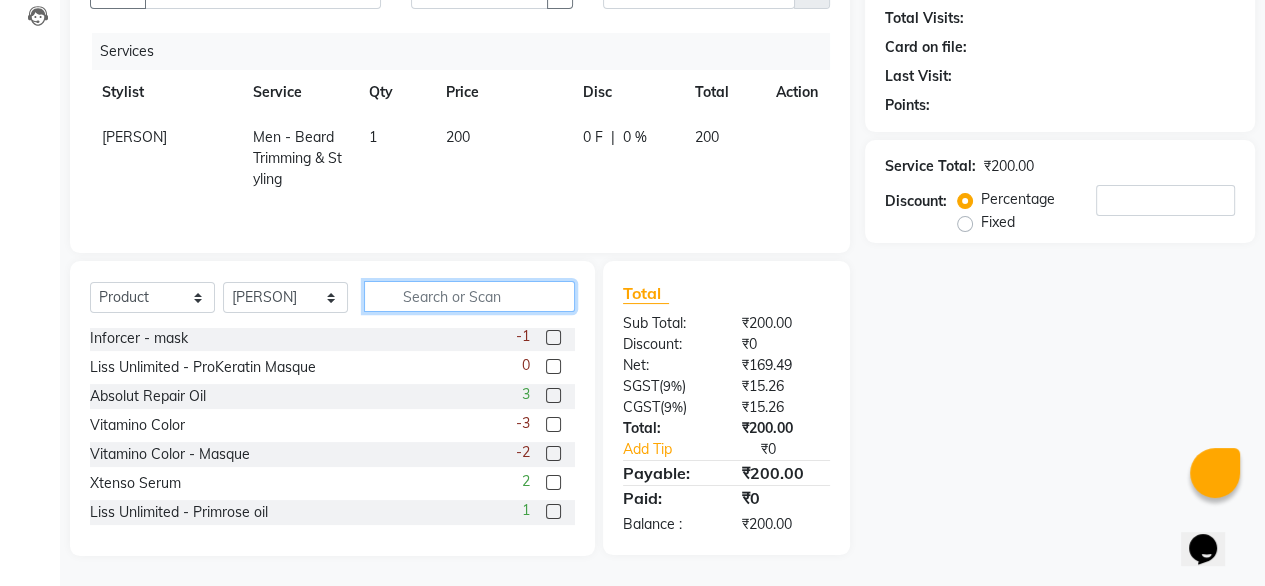click at bounding box center (469, 296) 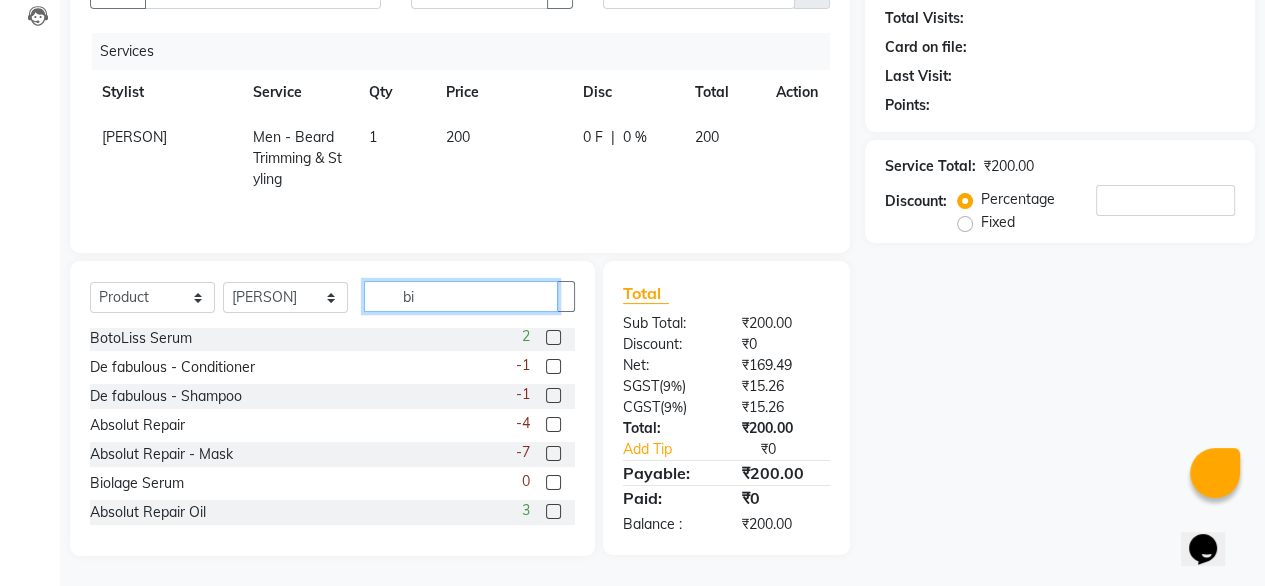 scroll, scrollTop: 0, scrollLeft: 0, axis: both 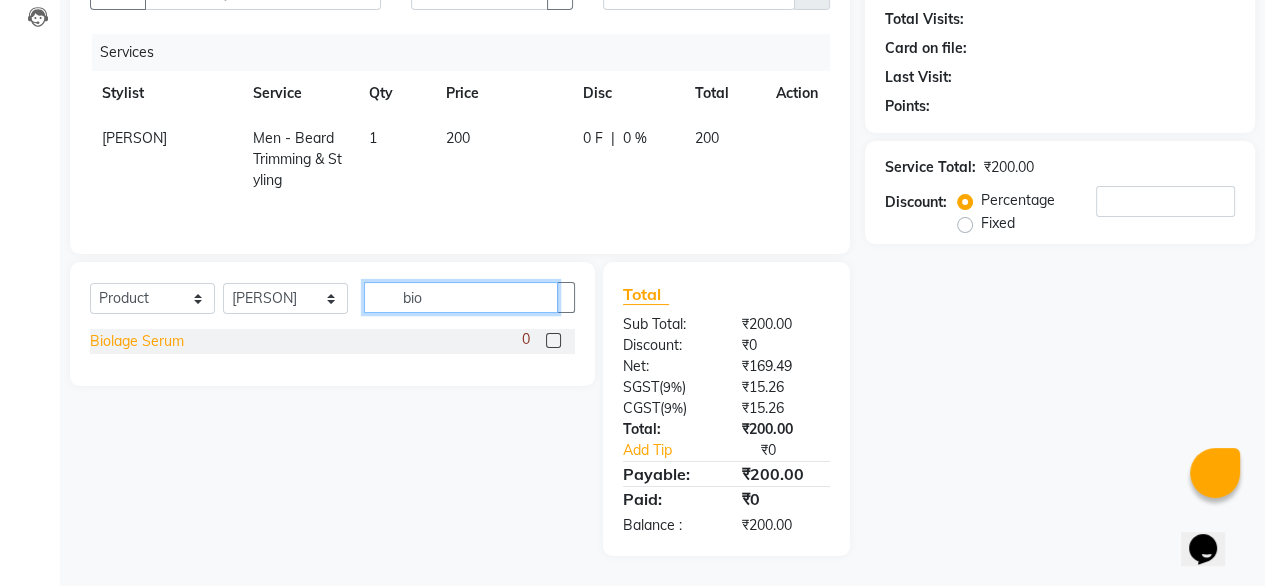 type on "bio" 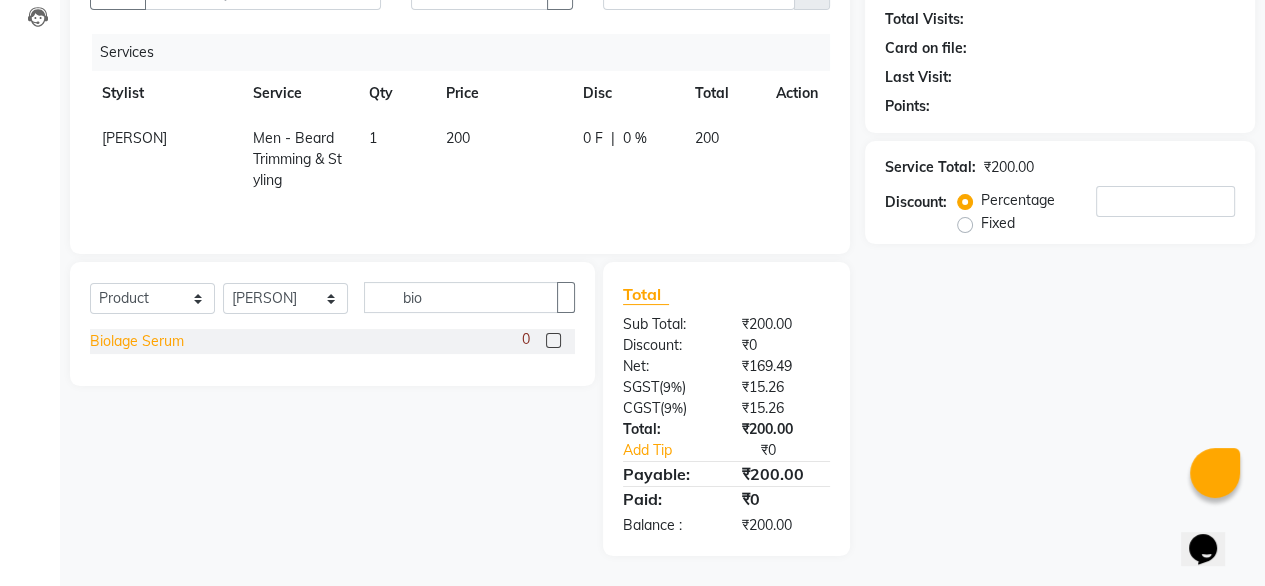 click on "Biolage Serum" at bounding box center [137, 341] 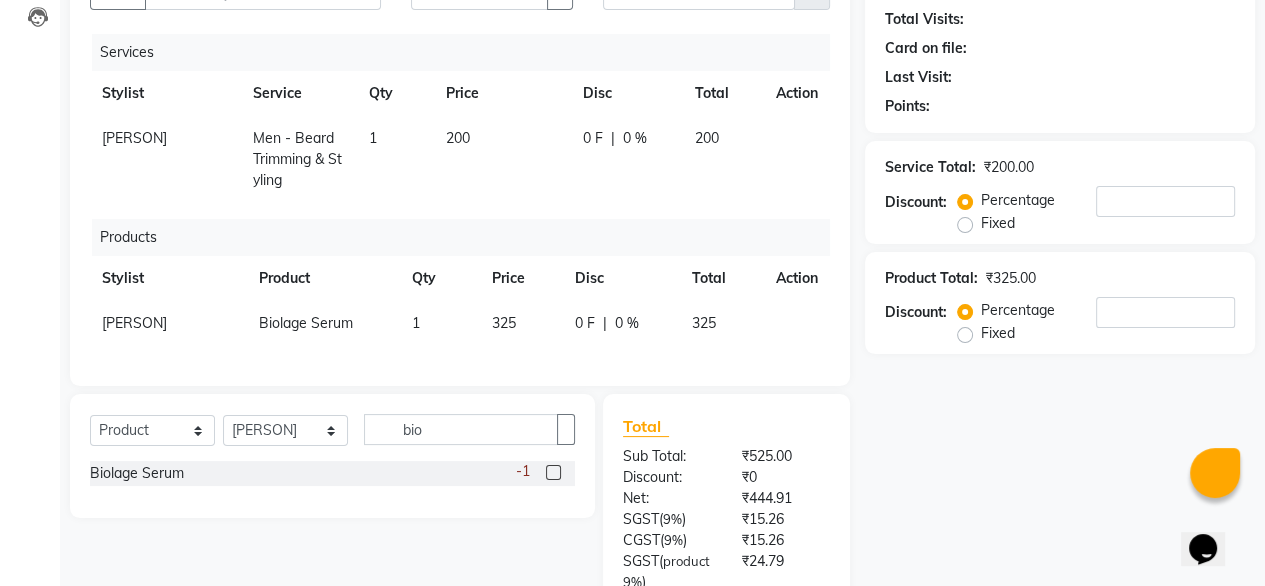 scroll, scrollTop: 0, scrollLeft: 0, axis: both 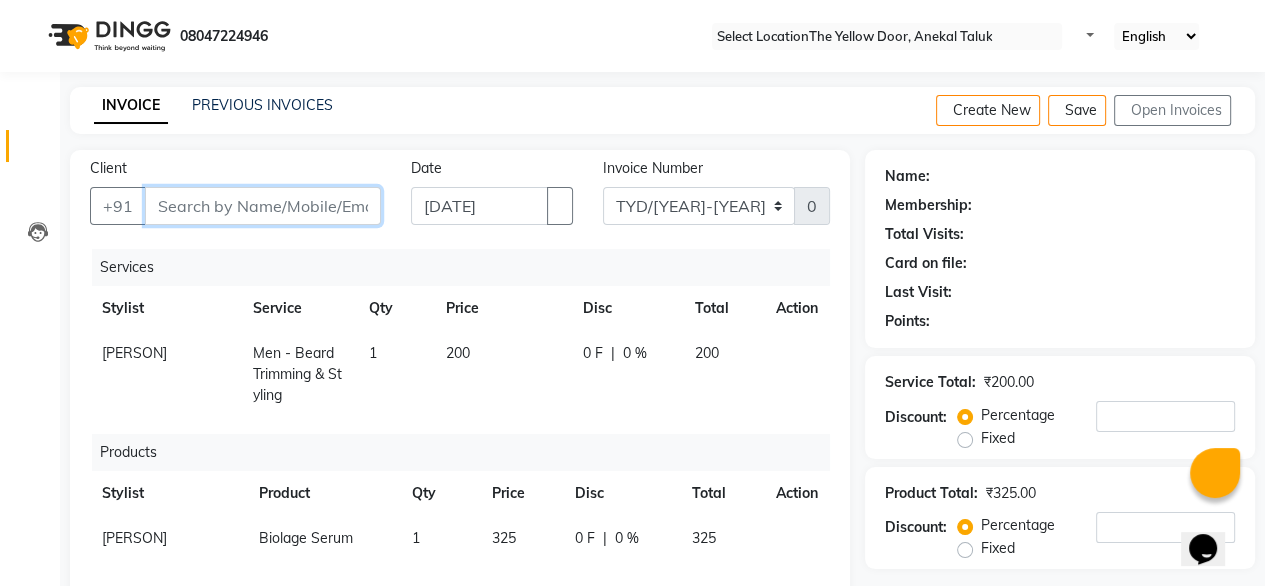 click on "Client" at bounding box center (263, 206) 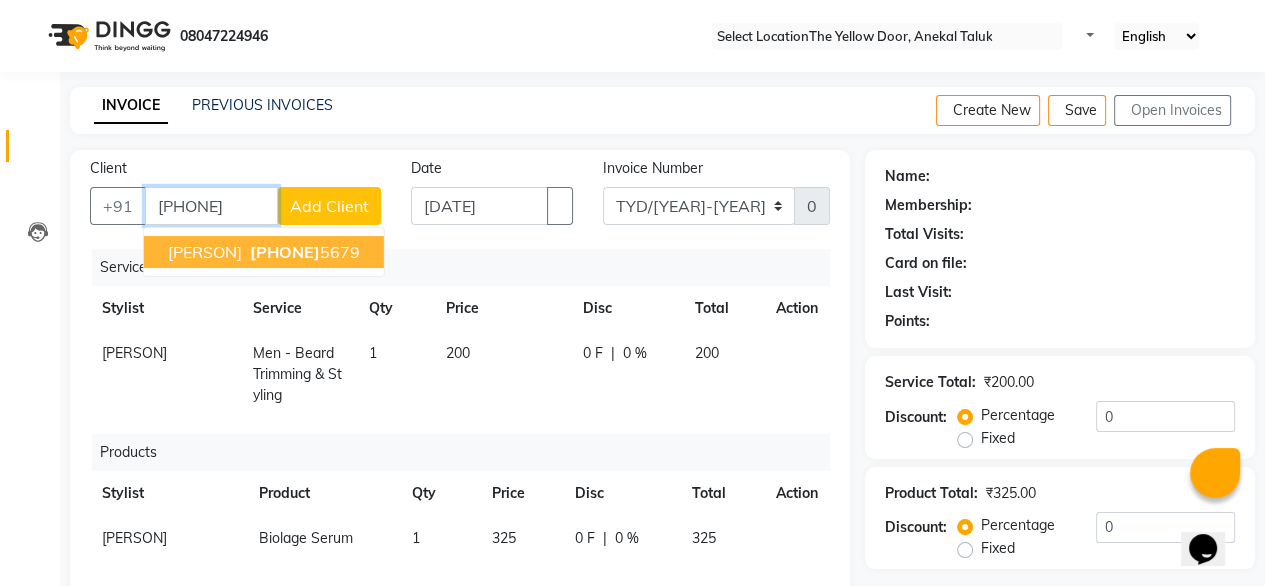 click on "[PHONE]" at bounding box center (285, 252) 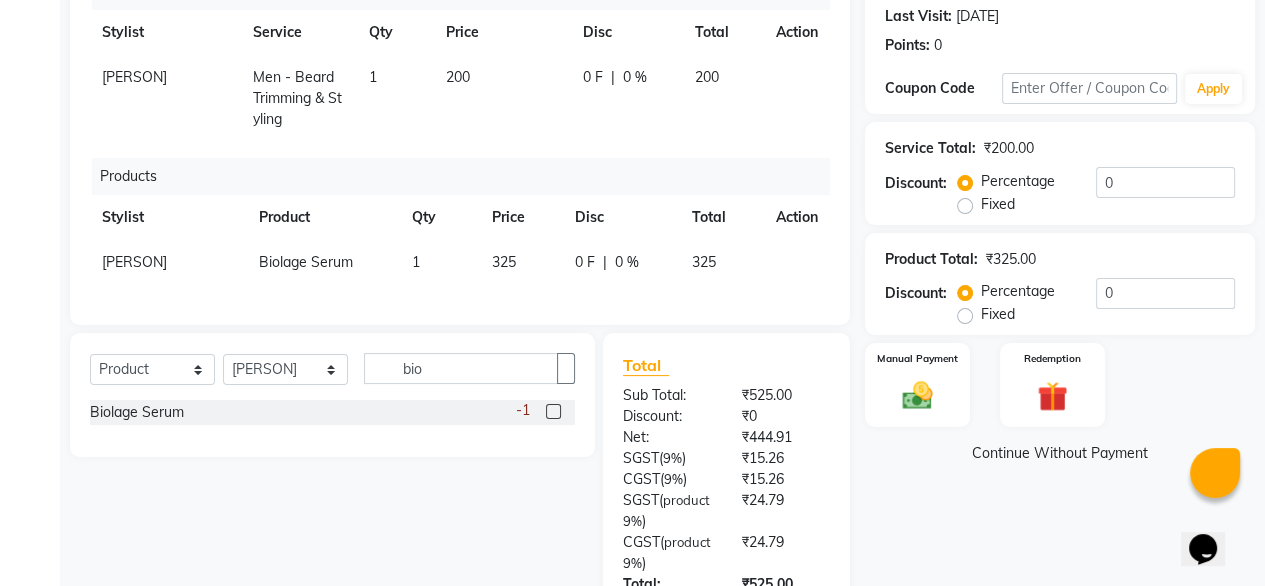 scroll, scrollTop: 274, scrollLeft: 0, axis: vertical 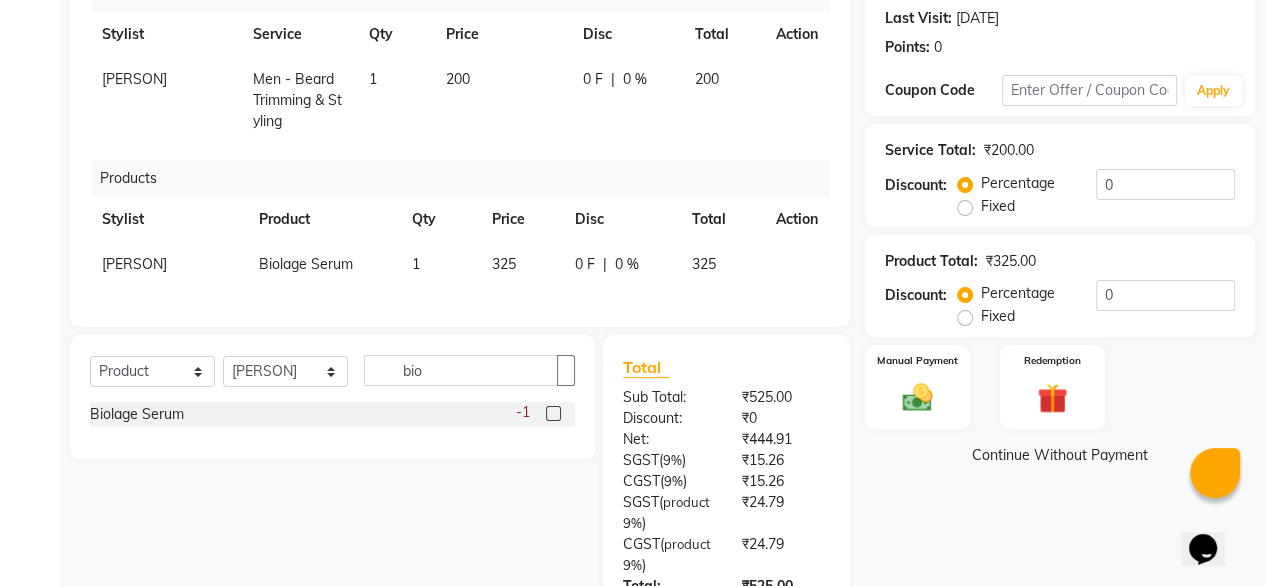click on "325" at bounding box center [502, 100] 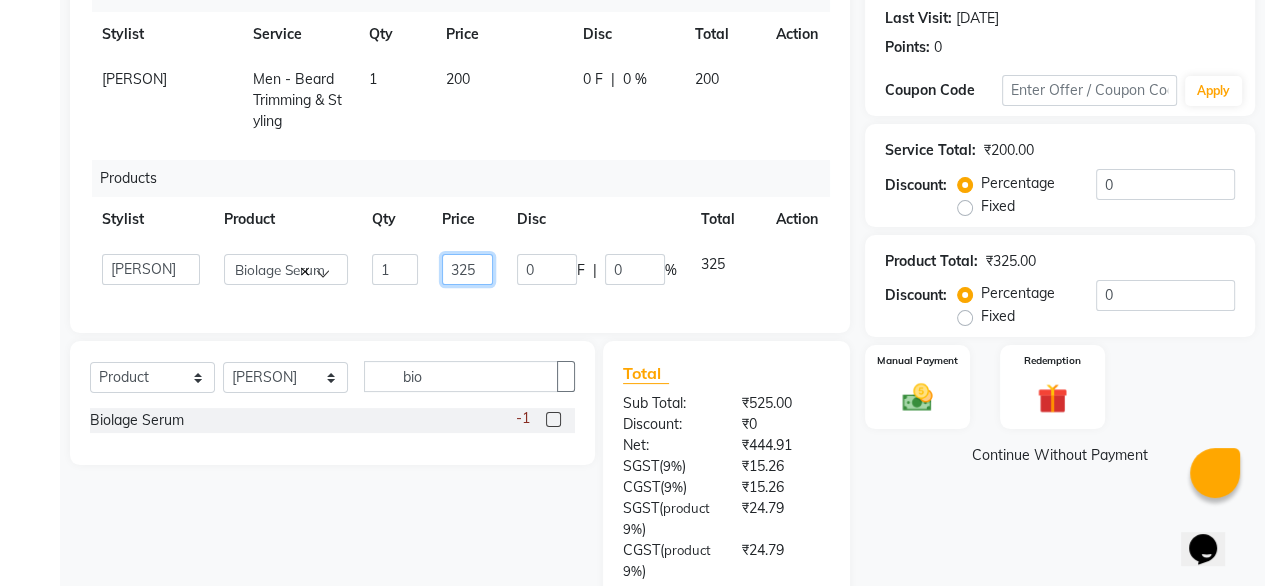 click on "325" at bounding box center [395, 269] 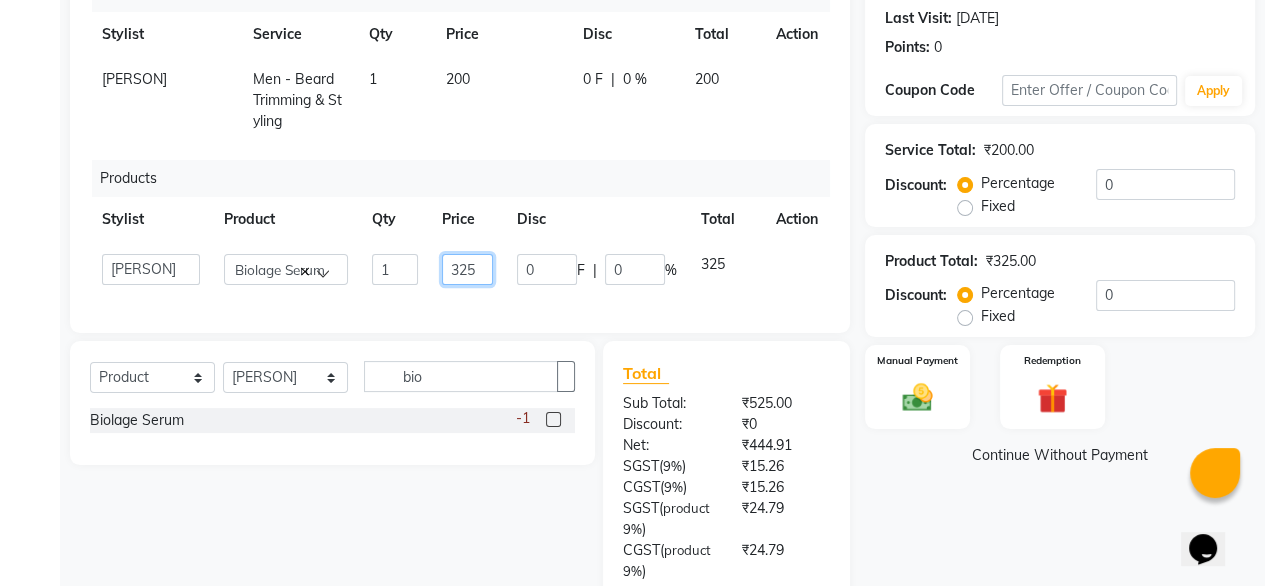 click on "325" at bounding box center (395, 269) 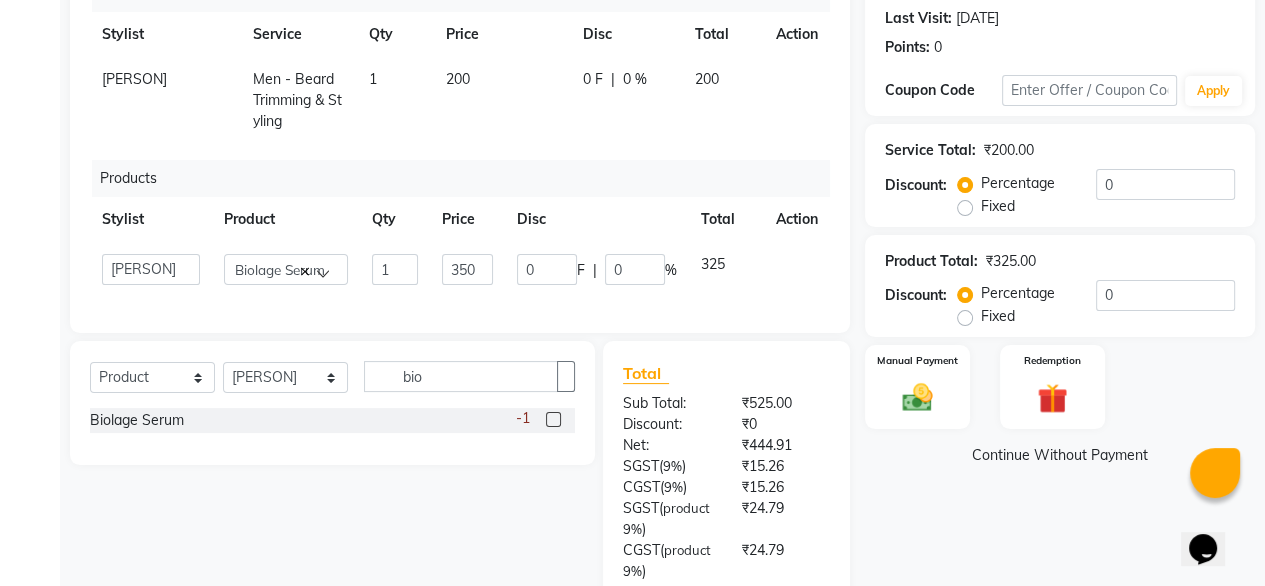 click on "Name: [PERSON] Membership: No Active Membership Total Visits: 5 Card on file: 0 Last Visit: [DATE] Points: 0 Coupon Code Apply Service Total: ₹200.00 Discount: Percentage Fixed 0 Product Total: ₹325.00 Discount: Percentage Fixed 0 Manual Payment Redemption Continue Without Payment" at bounding box center [1067, 297] 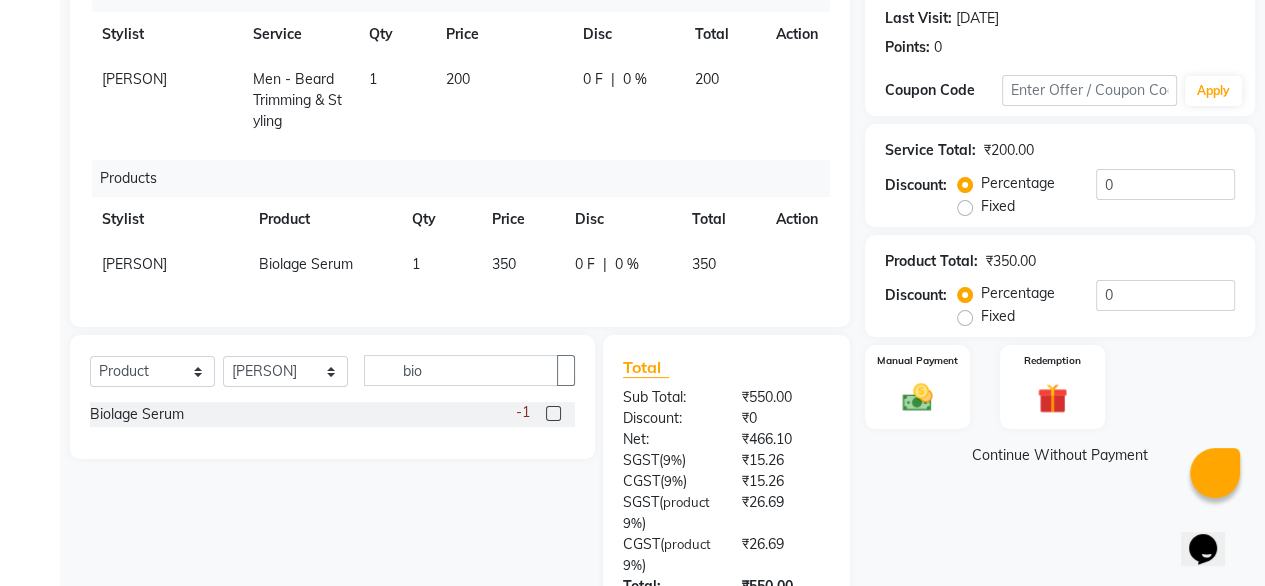 scroll, scrollTop: 446, scrollLeft: 0, axis: vertical 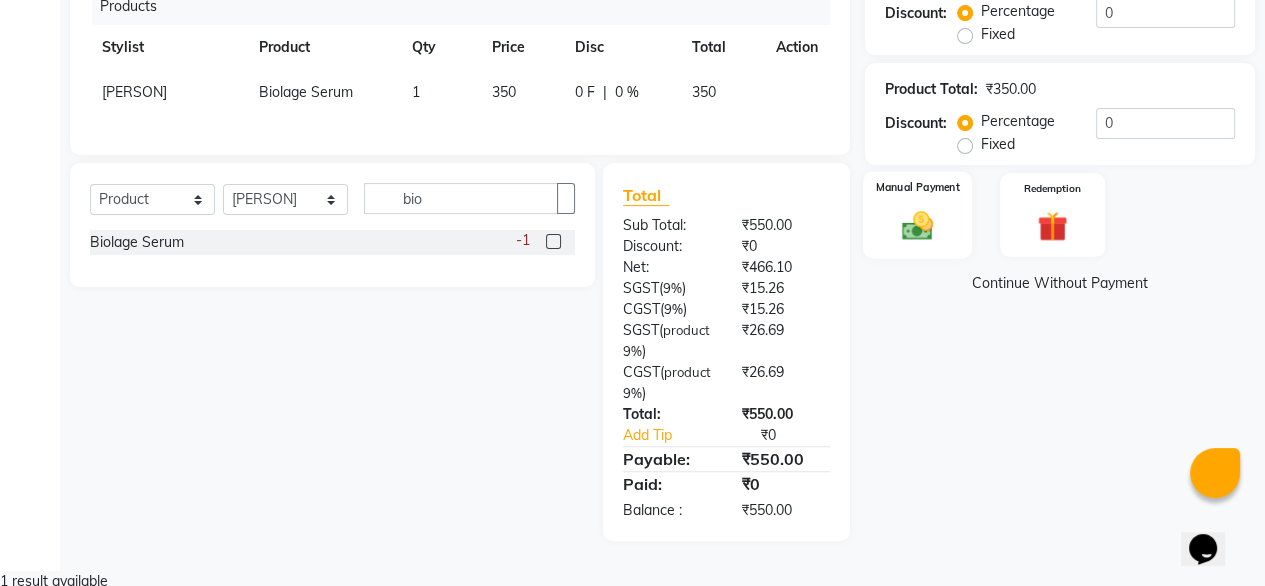 click at bounding box center [917, 226] 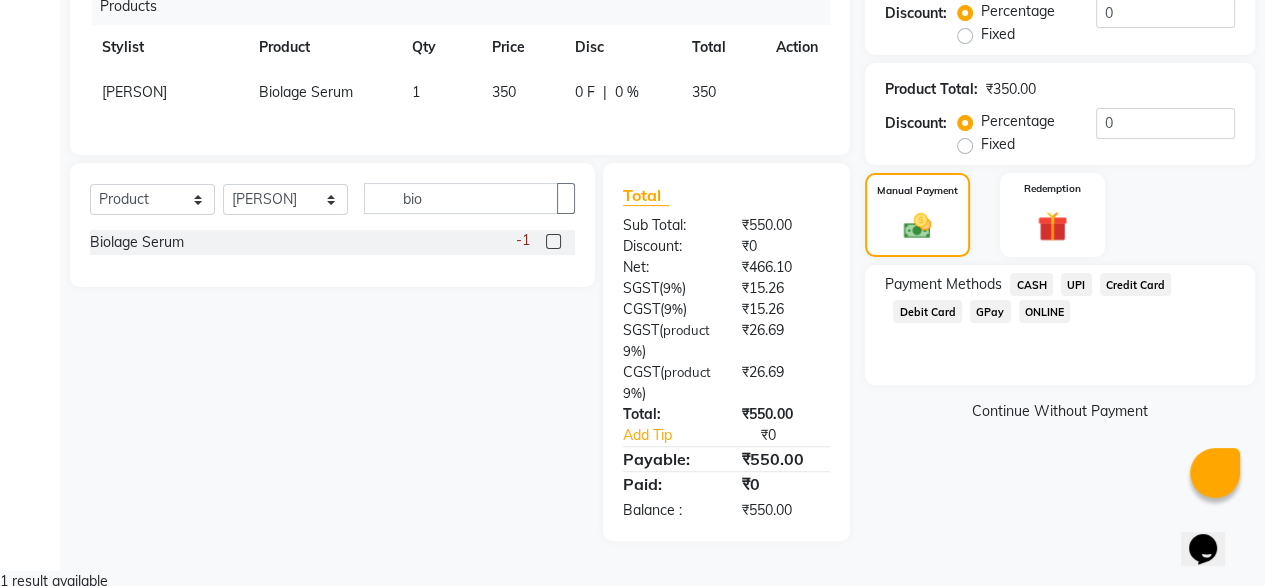 click on "UPI" at bounding box center (1031, 284) 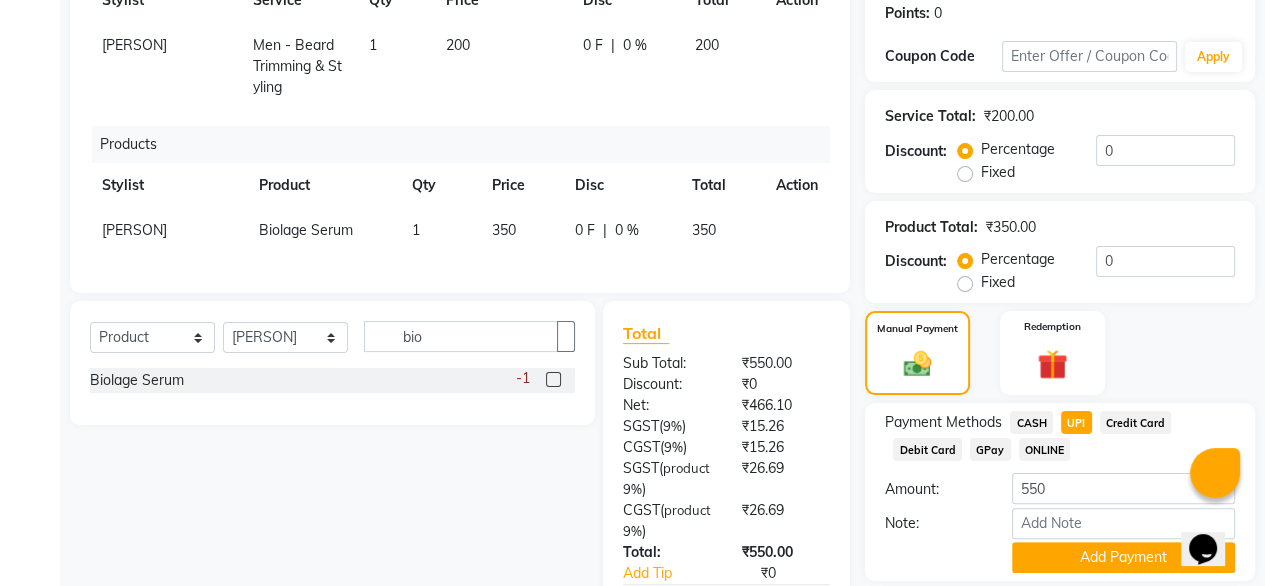 scroll, scrollTop: 307, scrollLeft: 0, axis: vertical 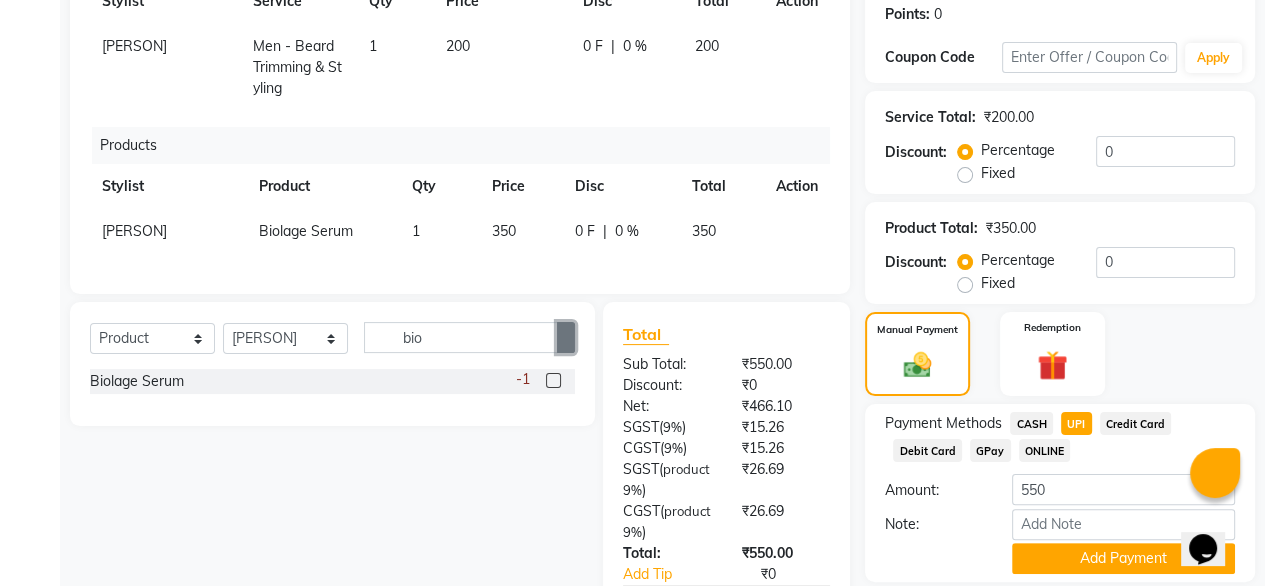 click at bounding box center (566, 337) 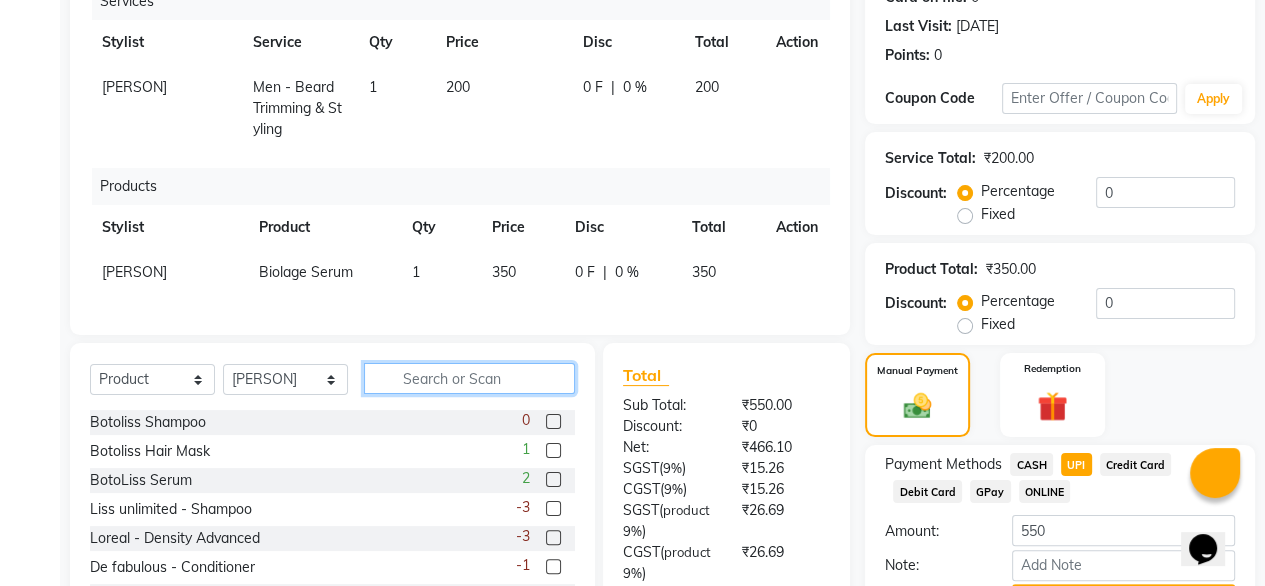 scroll, scrollTop: 446, scrollLeft: 0, axis: vertical 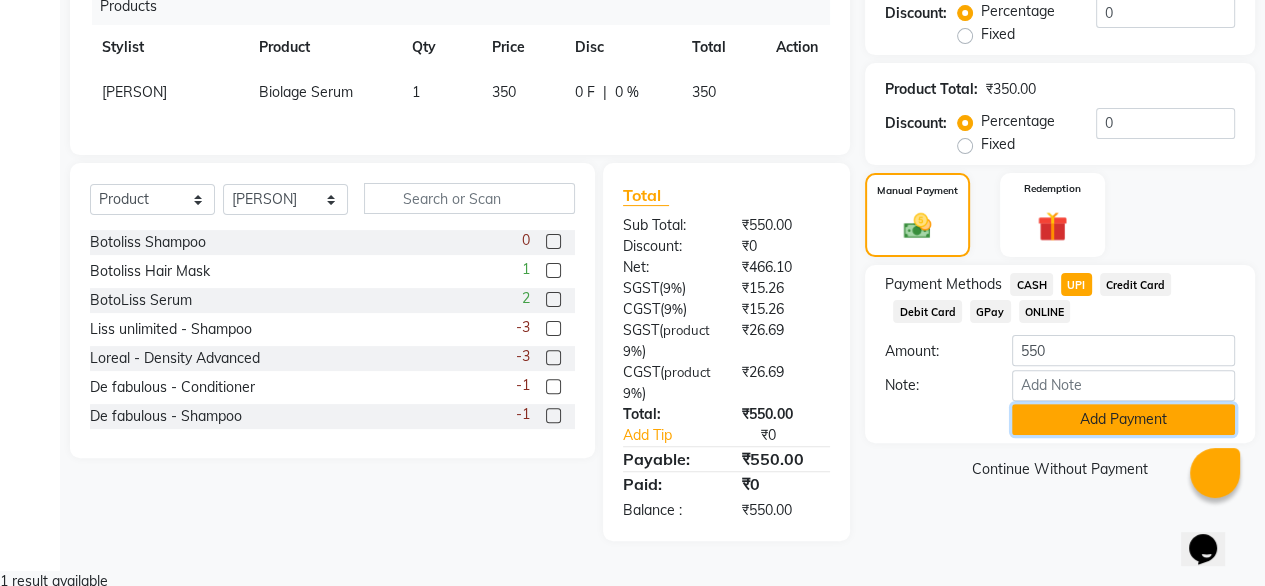 click on "Add Payment" at bounding box center (1123, 419) 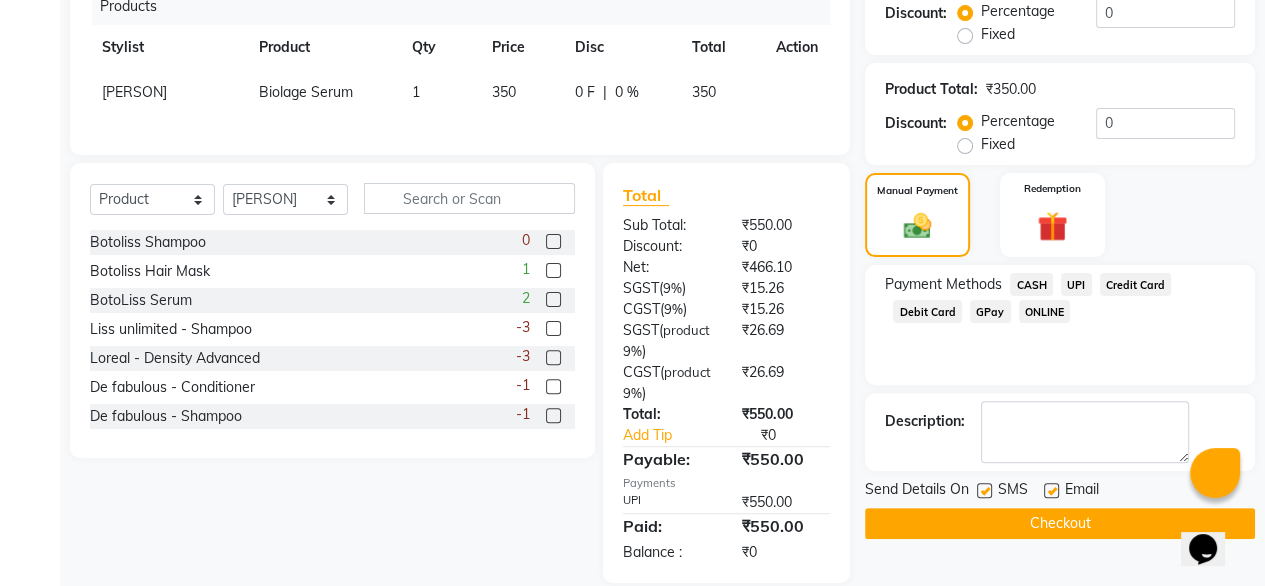 scroll, scrollTop: 488, scrollLeft: 0, axis: vertical 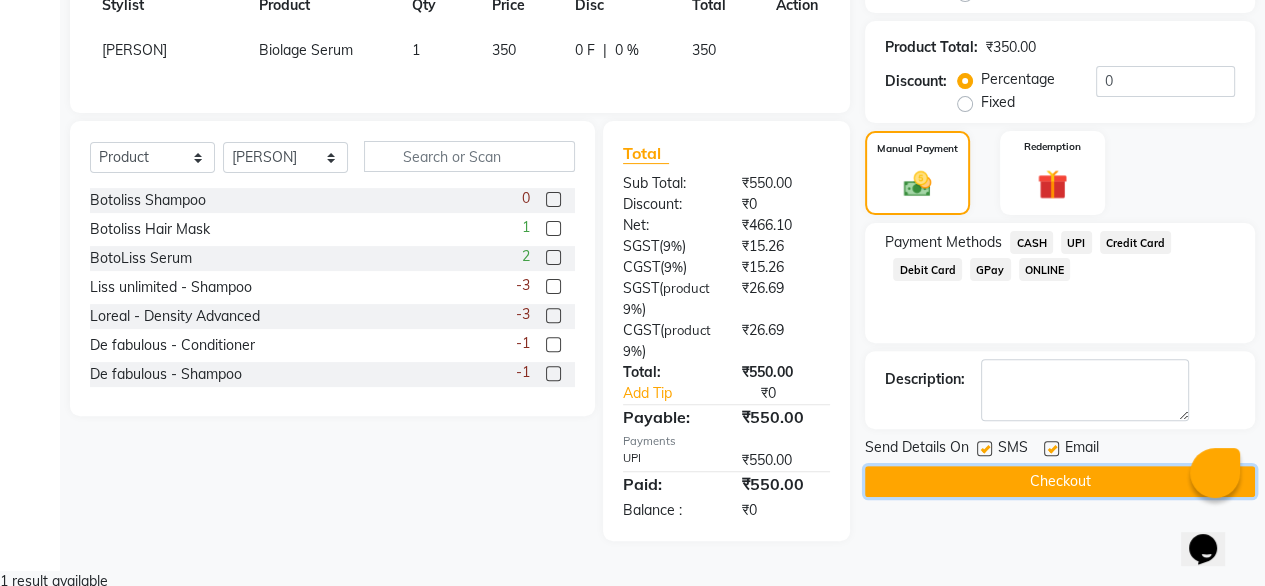 click on "Checkout" at bounding box center [1060, 481] 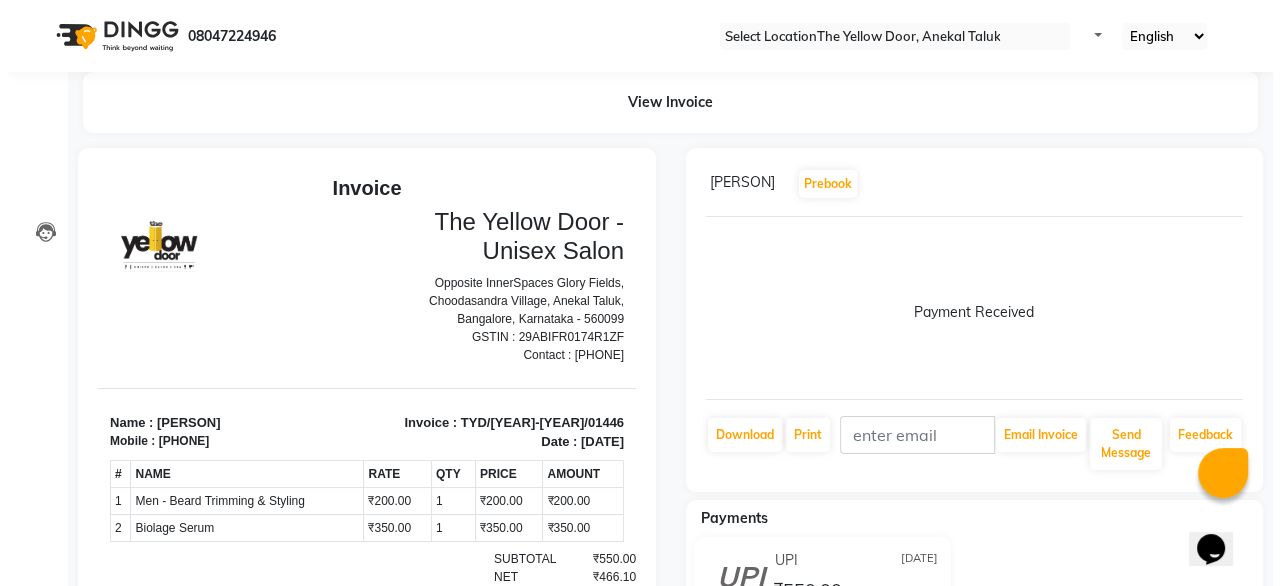 scroll, scrollTop: 0, scrollLeft: 0, axis: both 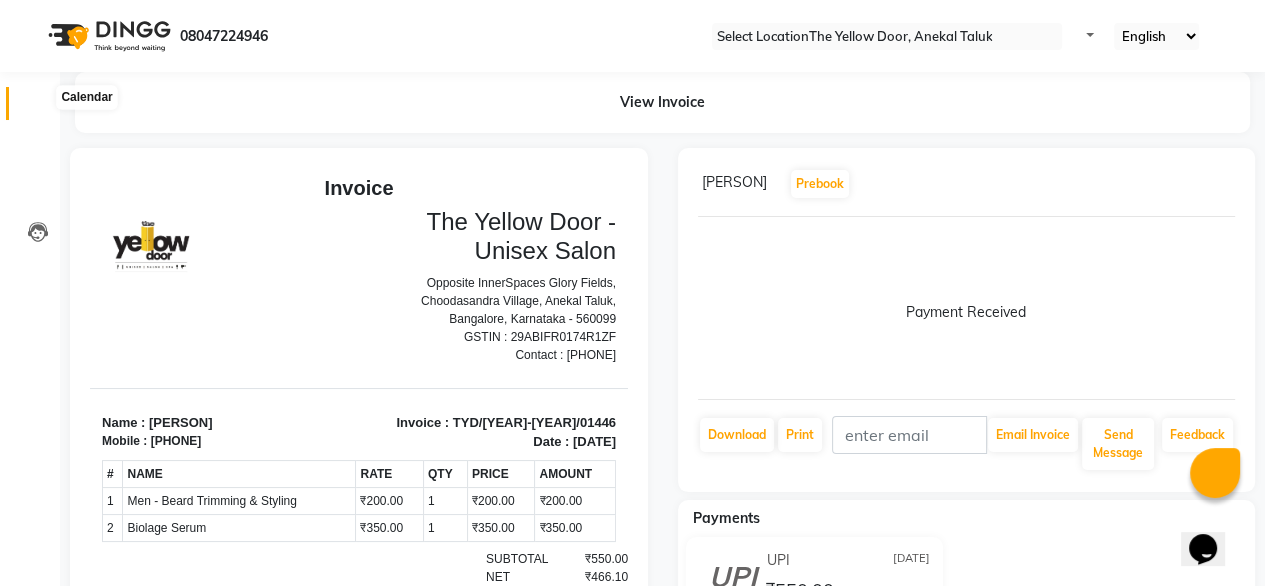 click at bounding box center [37, 108] 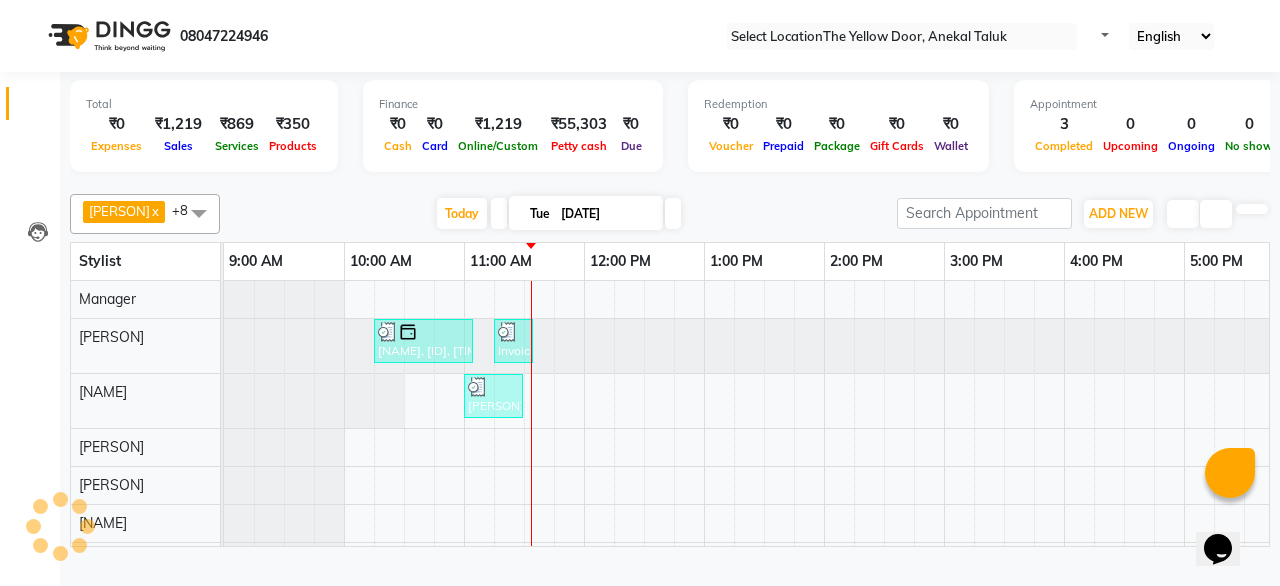 scroll, scrollTop: 0, scrollLeft: 0, axis: both 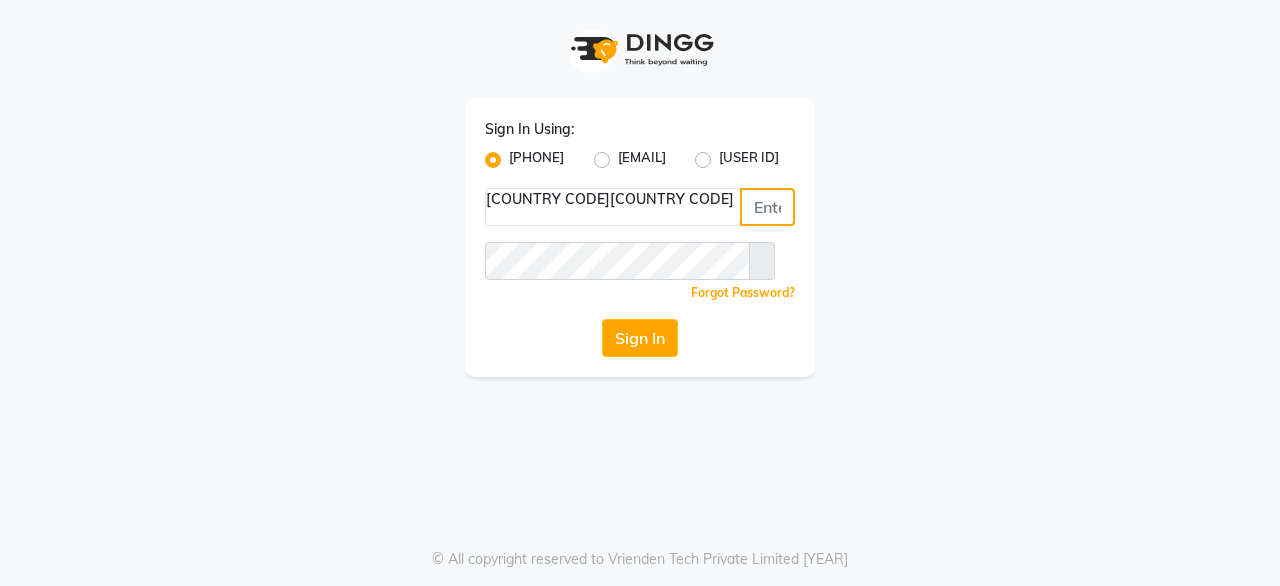 click at bounding box center [767, 207] 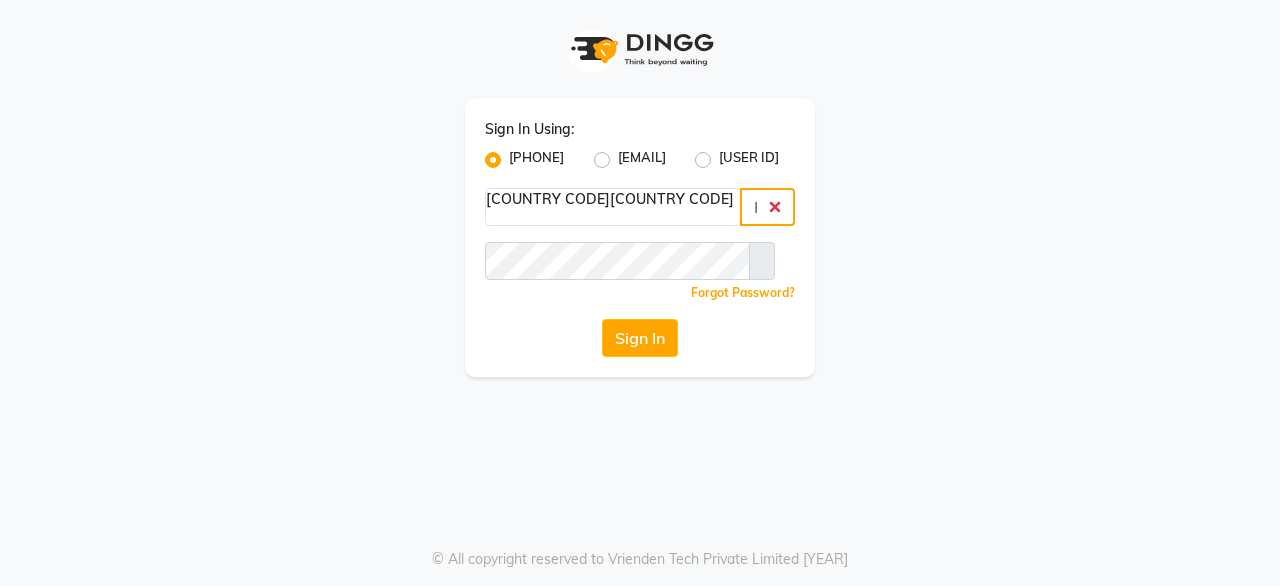 click at bounding box center (767, 207) 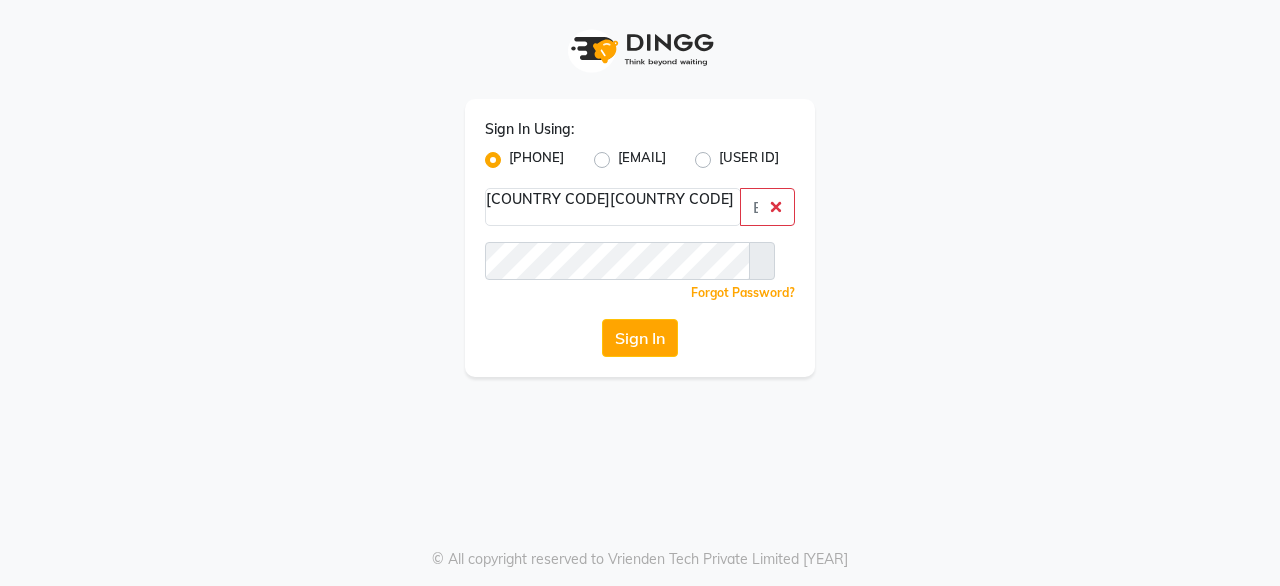 click on "Sign In Using: [PHONE] [EMAIL] [USER ID] [COUNTRY CODE] × +91  Remember me Forgot Password?  Sign In" at bounding box center (640, 188) 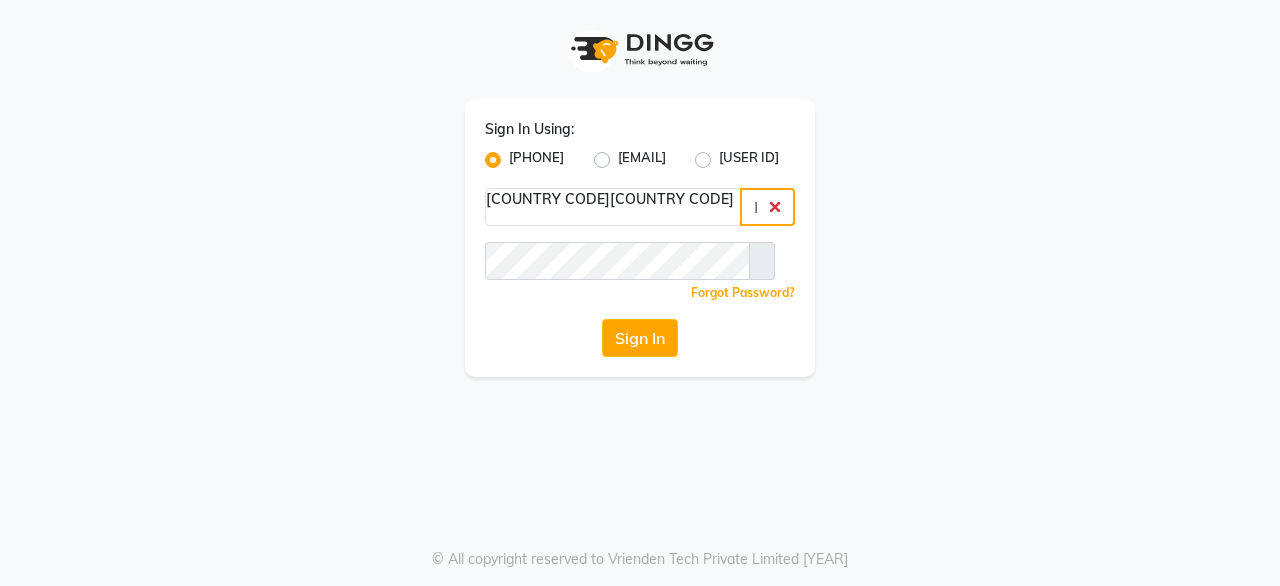 click at bounding box center (767, 207) 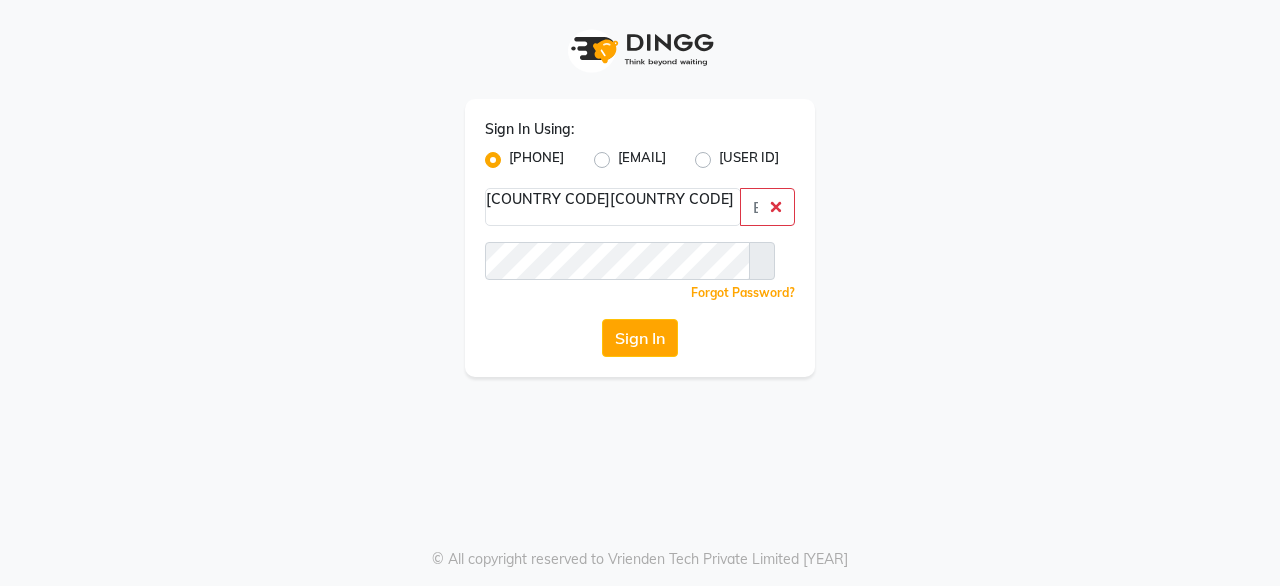 click on "User ID" at bounding box center (749, 160) 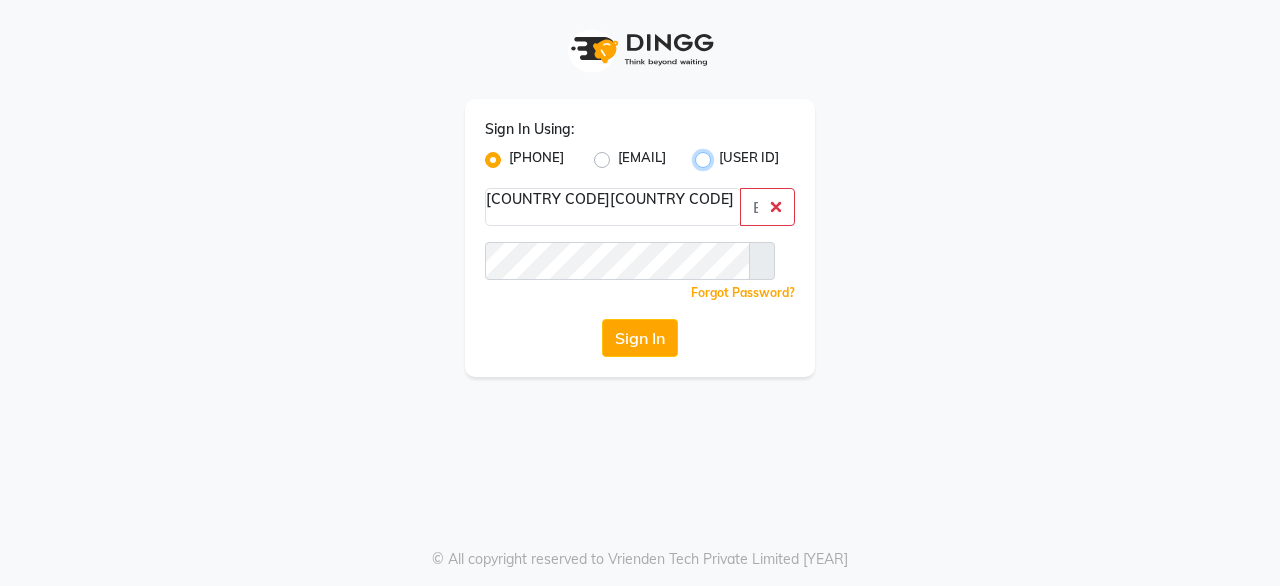 click on "User ID" at bounding box center [725, 154] 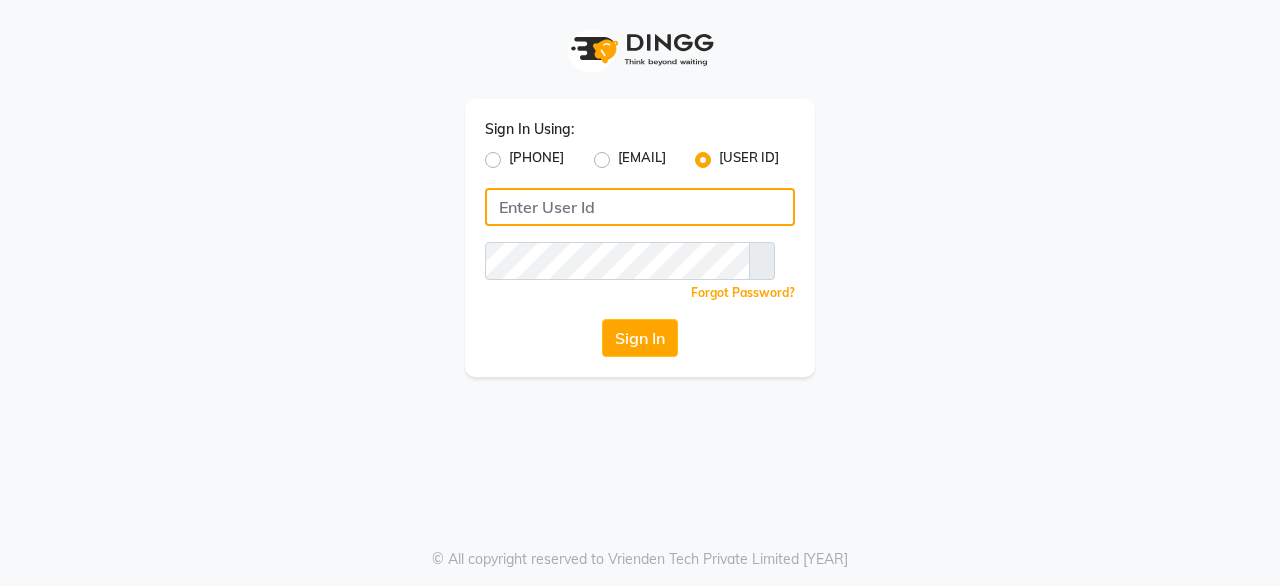 click at bounding box center [640, 207] 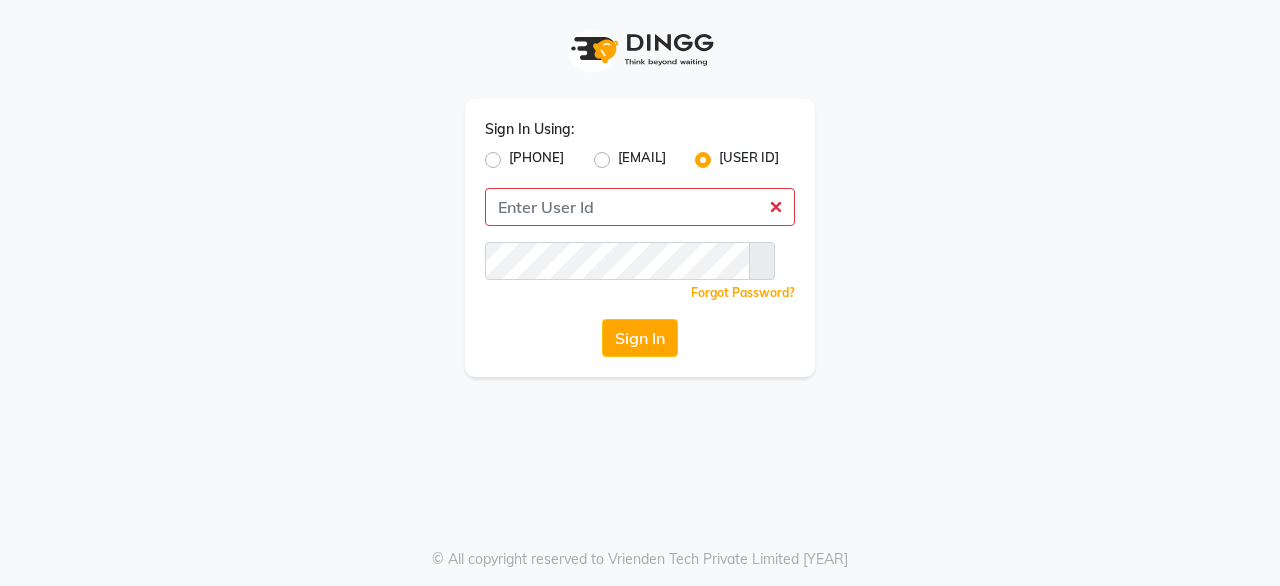 click on "Mobile Number" at bounding box center (536, 160) 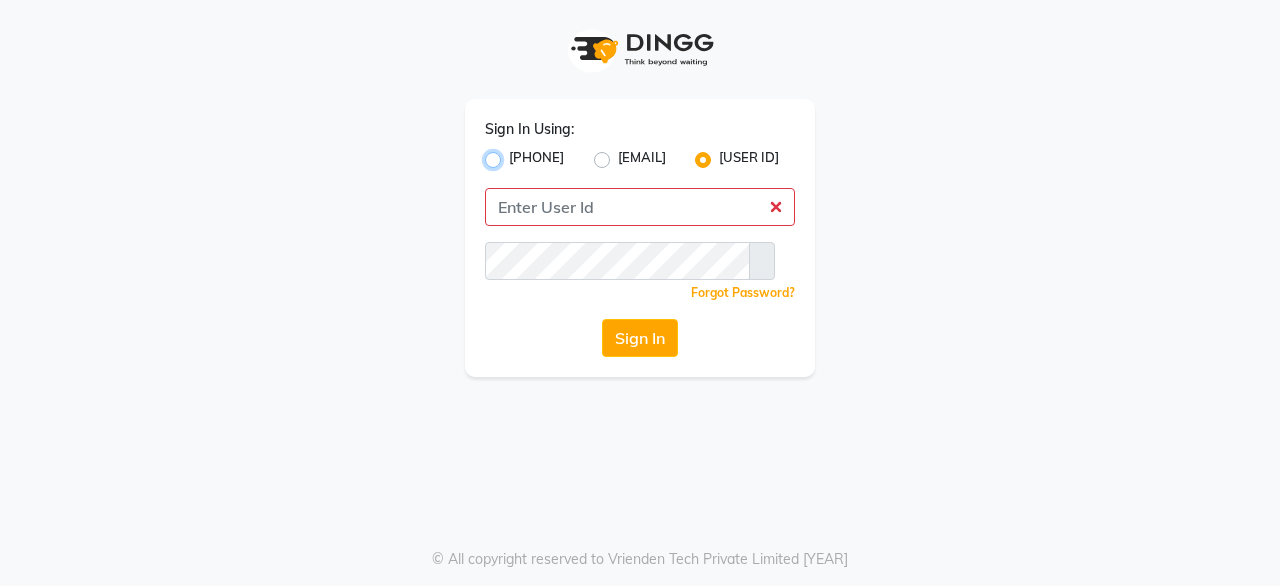 click on "Mobile Number" at bounding box center [515, 154] 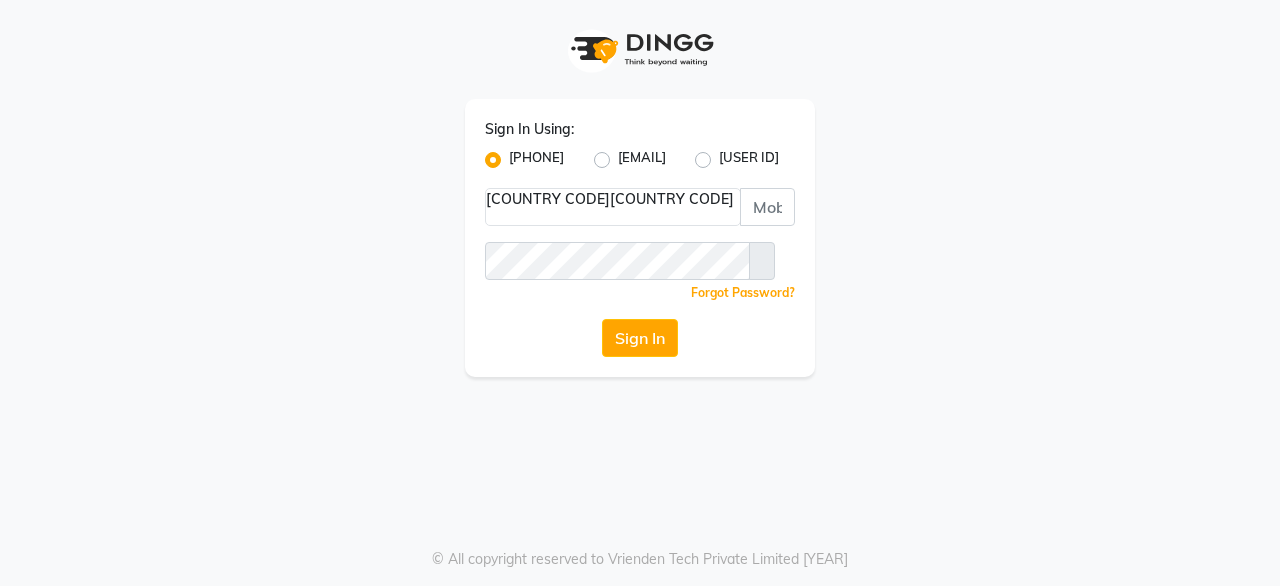 drag, startPoint x: 496, startPoint y: 157, endPoint x: 629, endPoint y: 197, distance: 138.88484 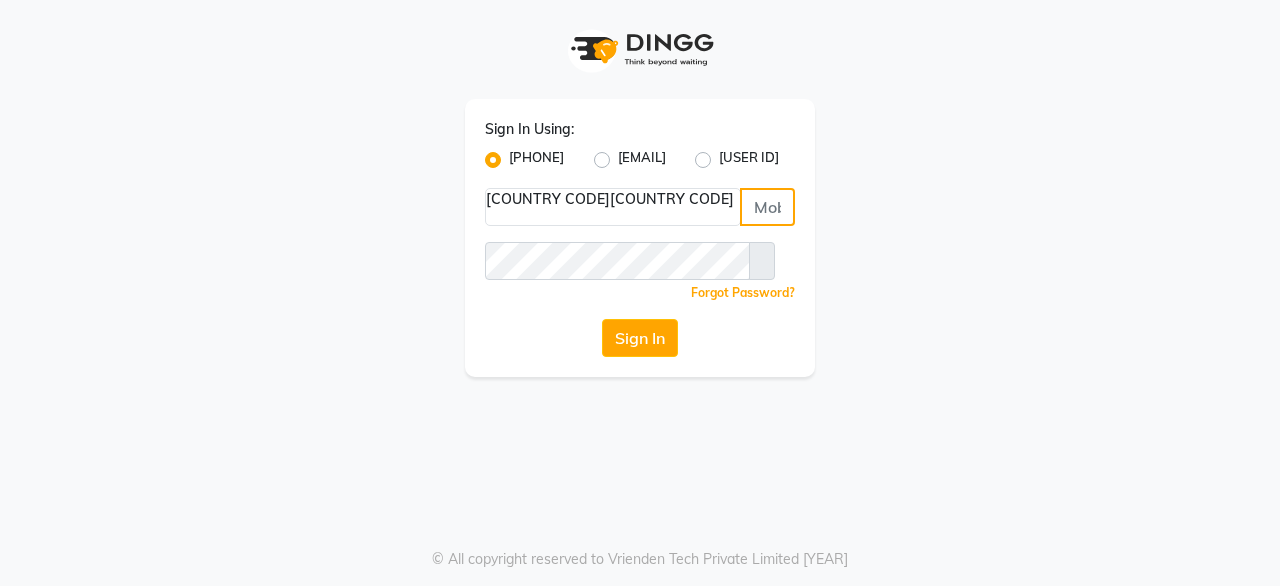 click at bounding box center [767, 207] 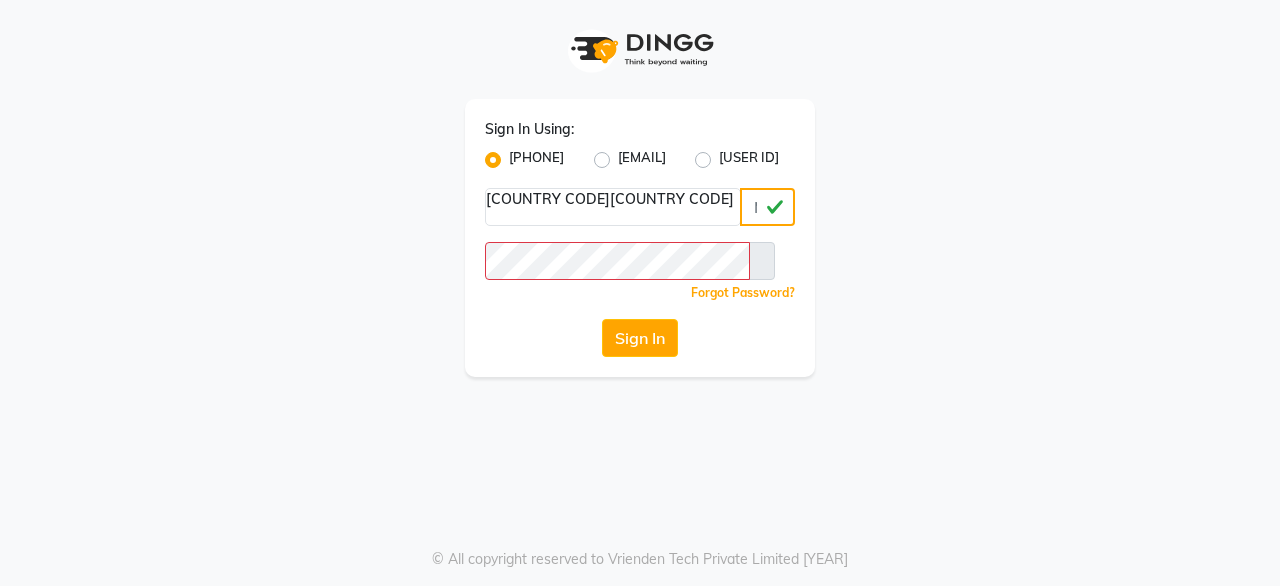 click on "8792223489" at bounding box center [767, 207] 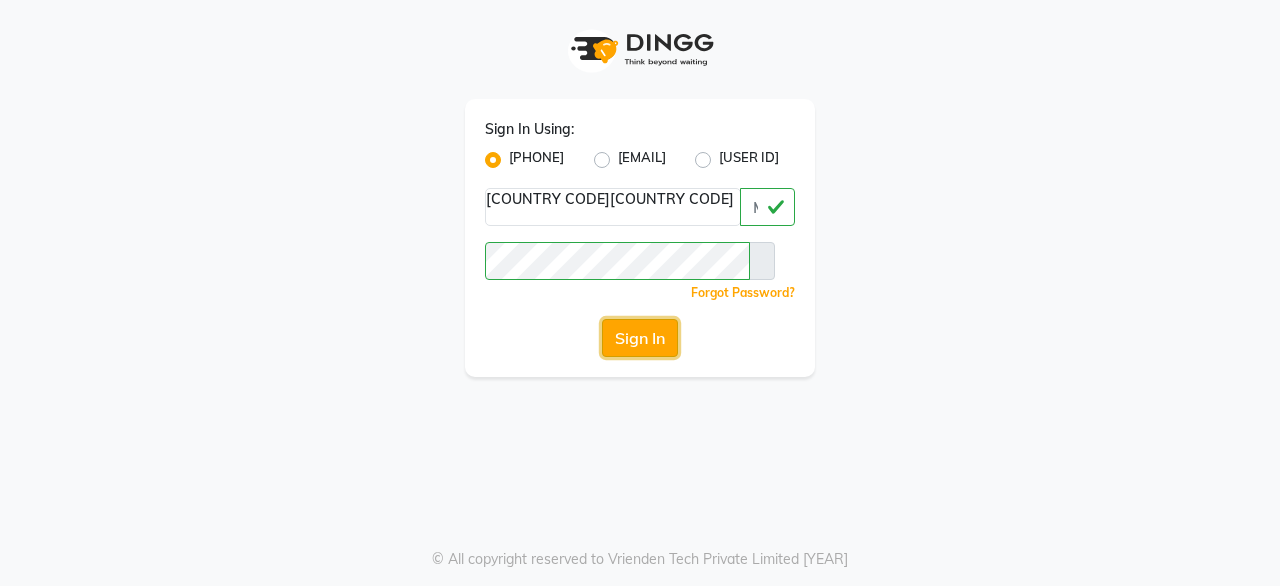 click on "Sign In" at bounding box center [640, 338] 